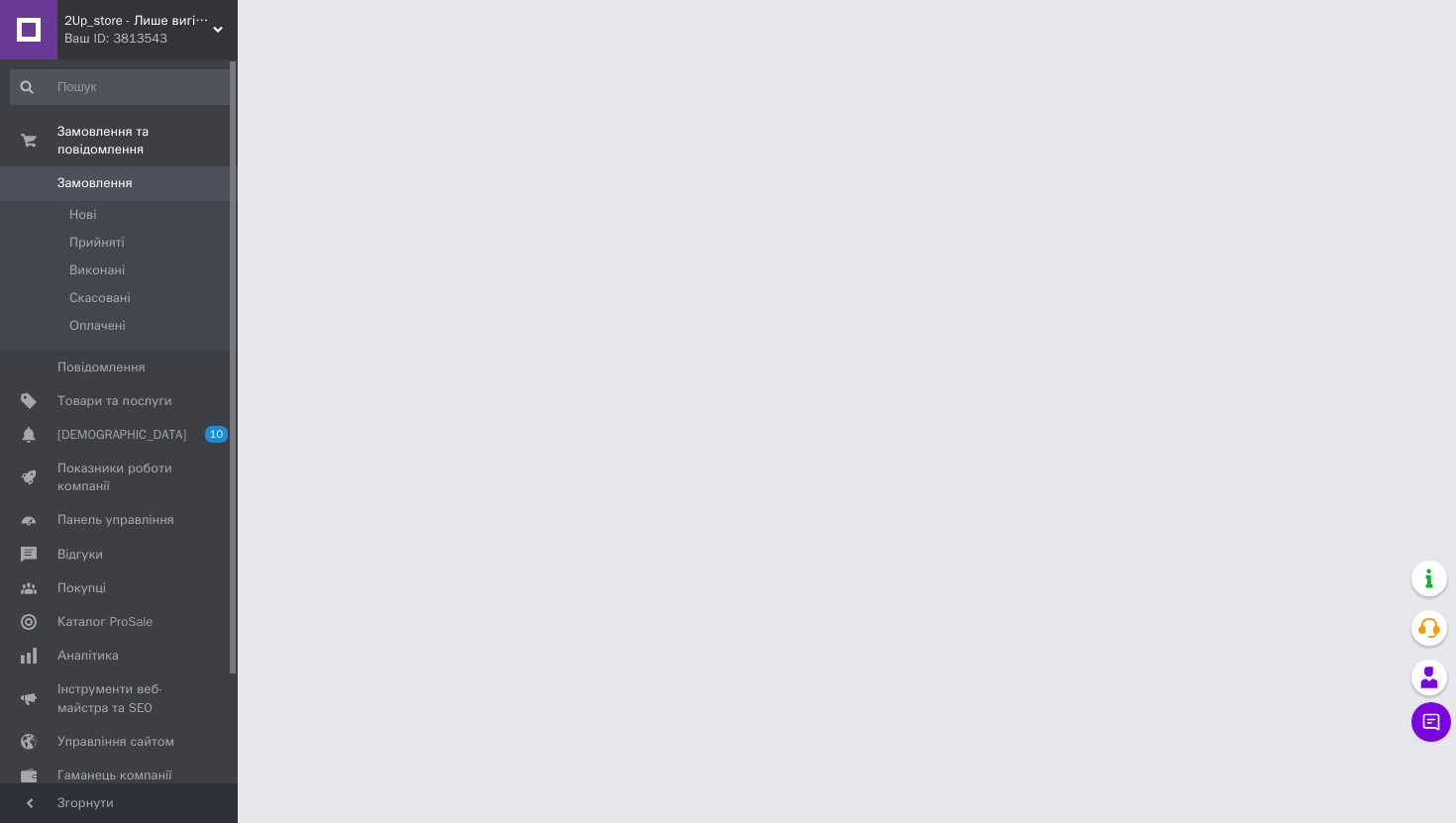 scroll, scrollTop: 0, scrollLeft: 0, axis: both 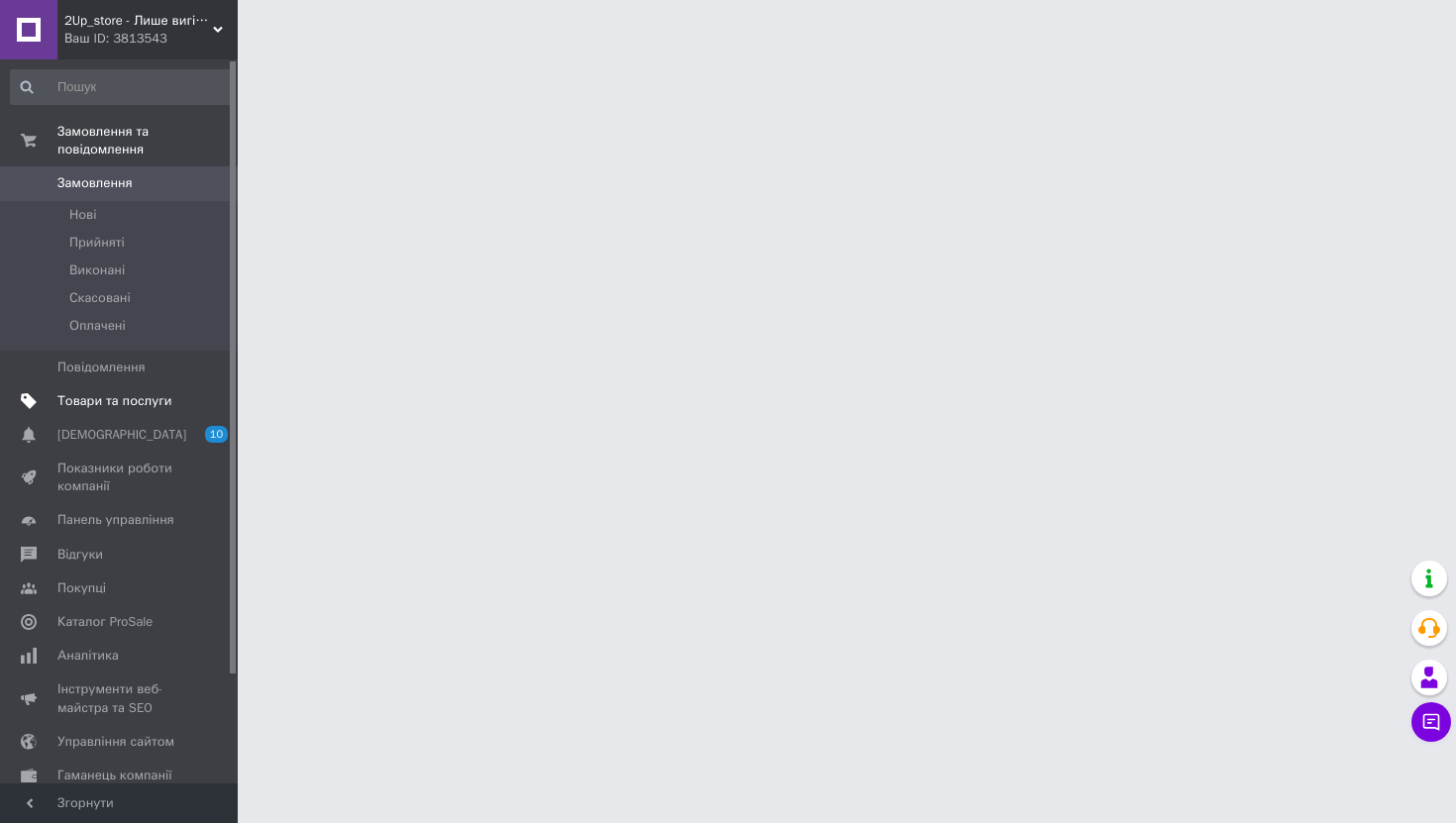 click on "Товари та послуги" at bounding box center [114, 401] 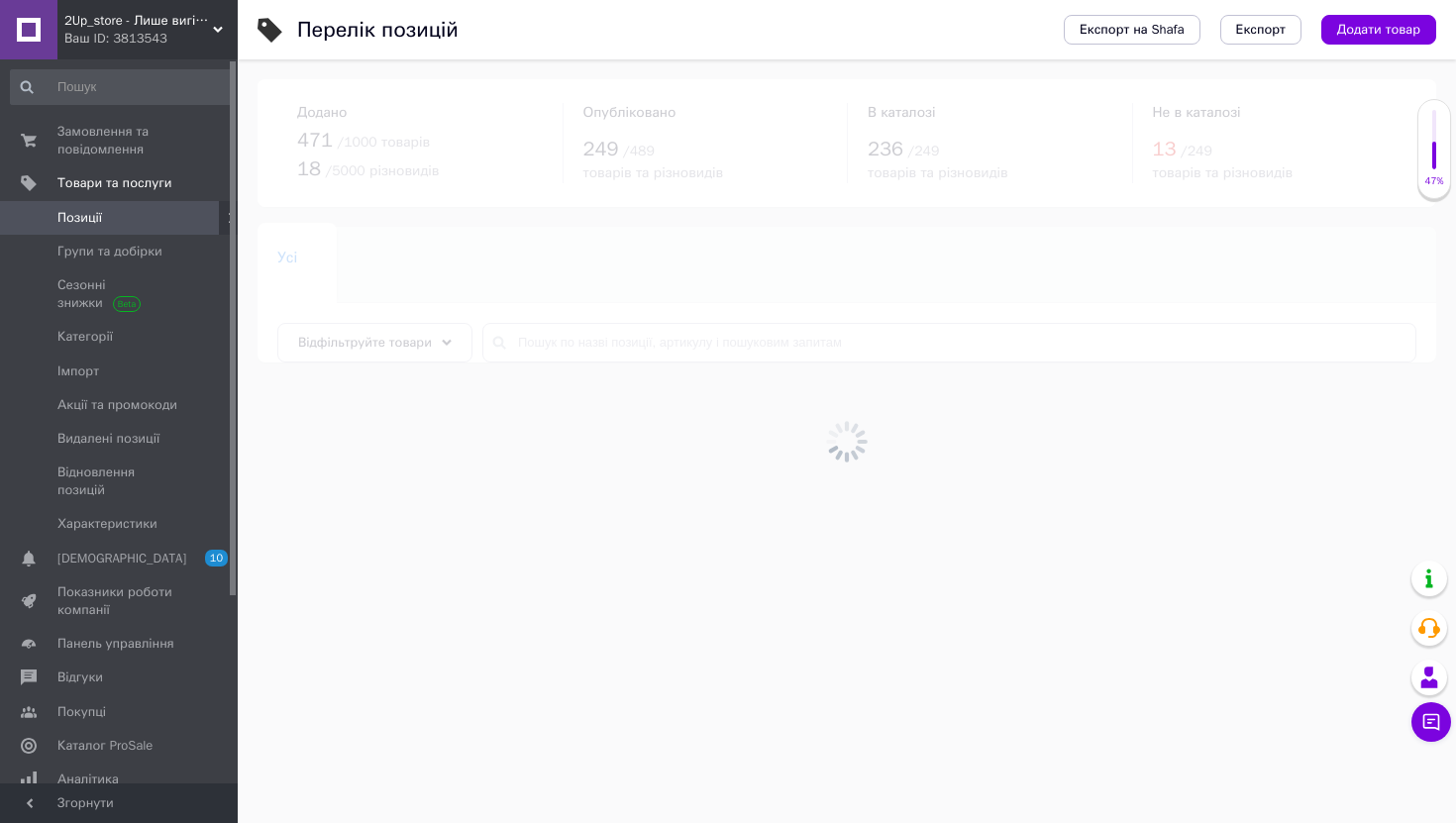 click at bounding box center (847, 441) 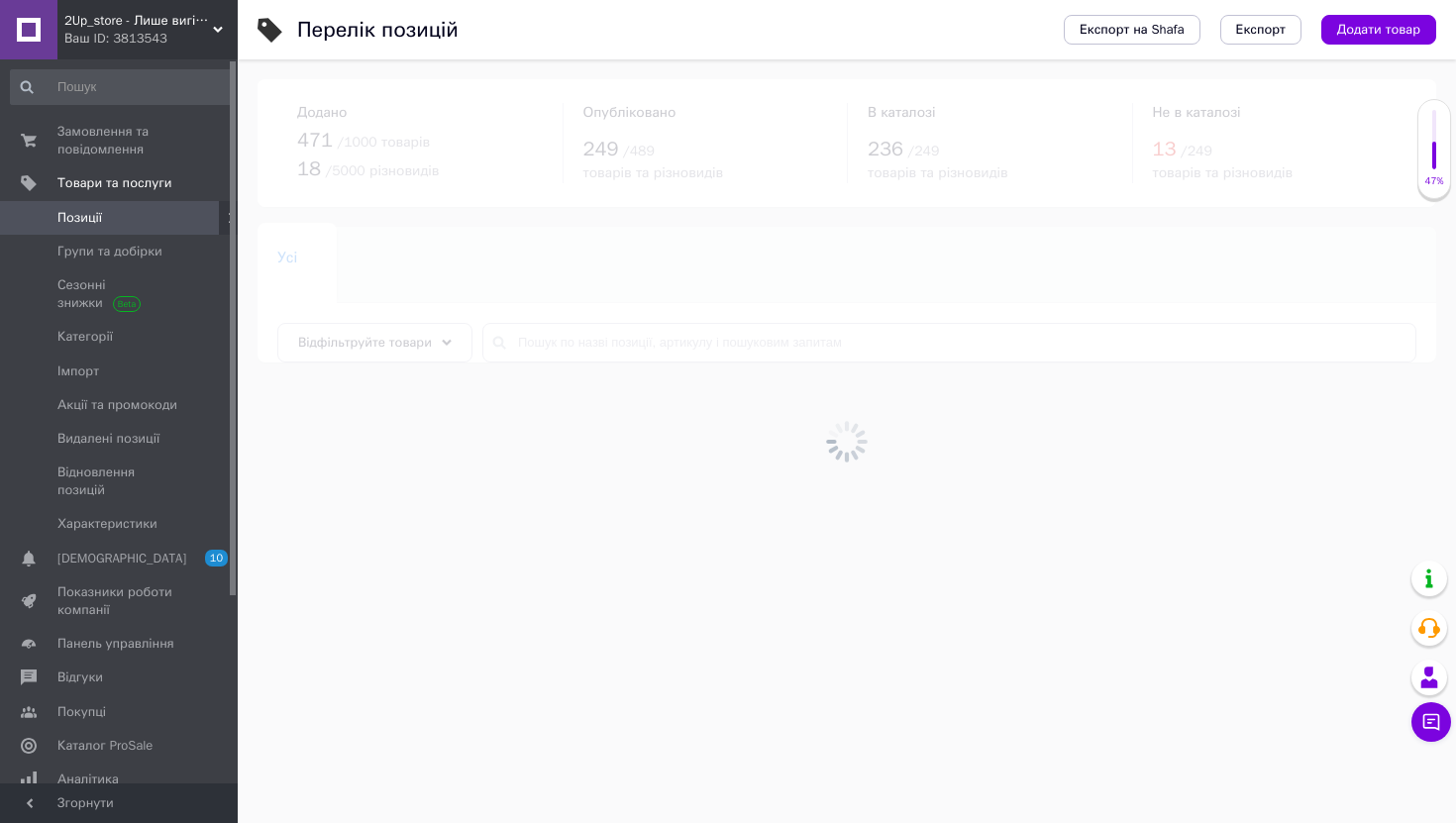 click at bounding box center (847, 441) 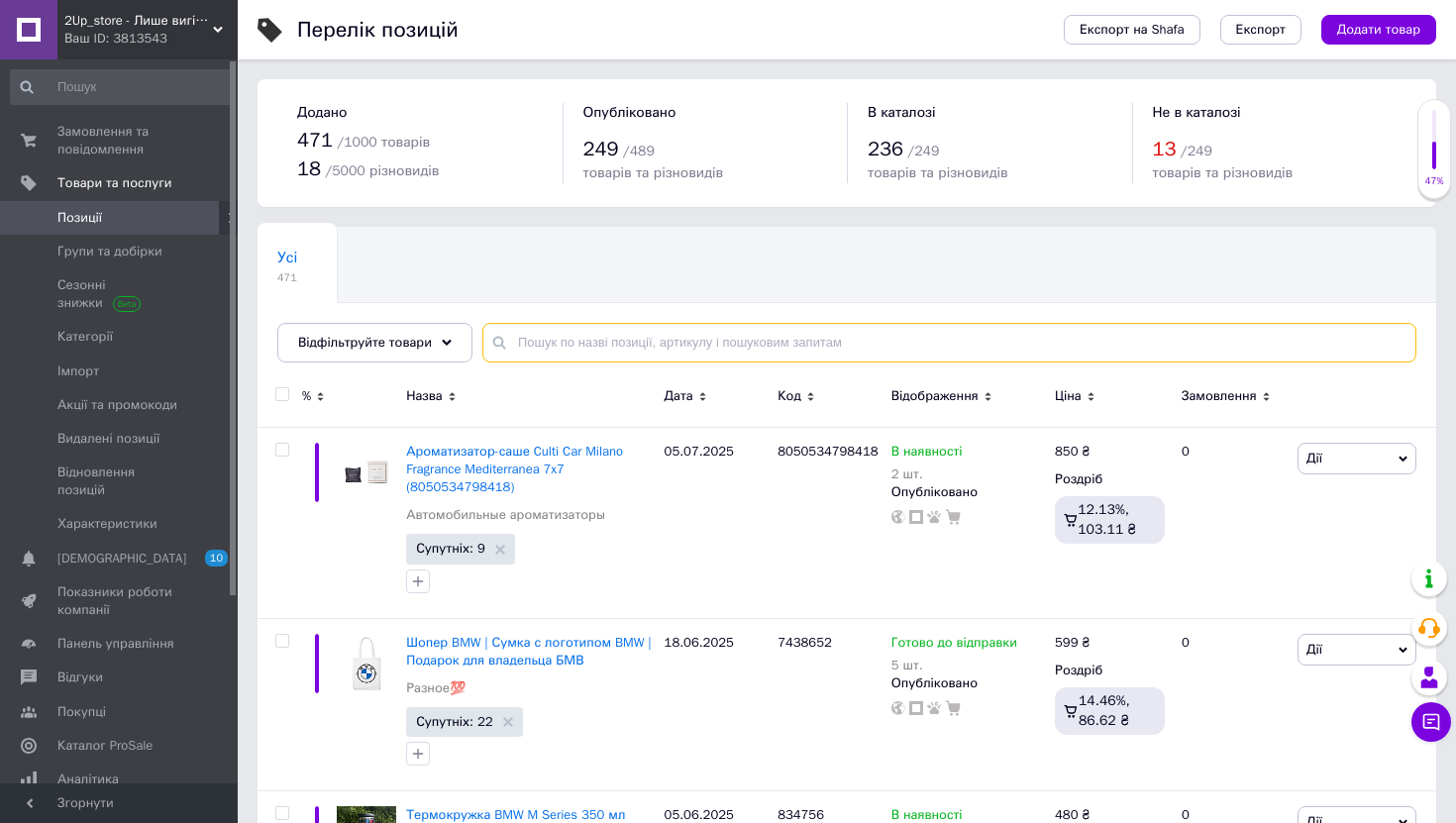 click at bounding box center (949, 343) 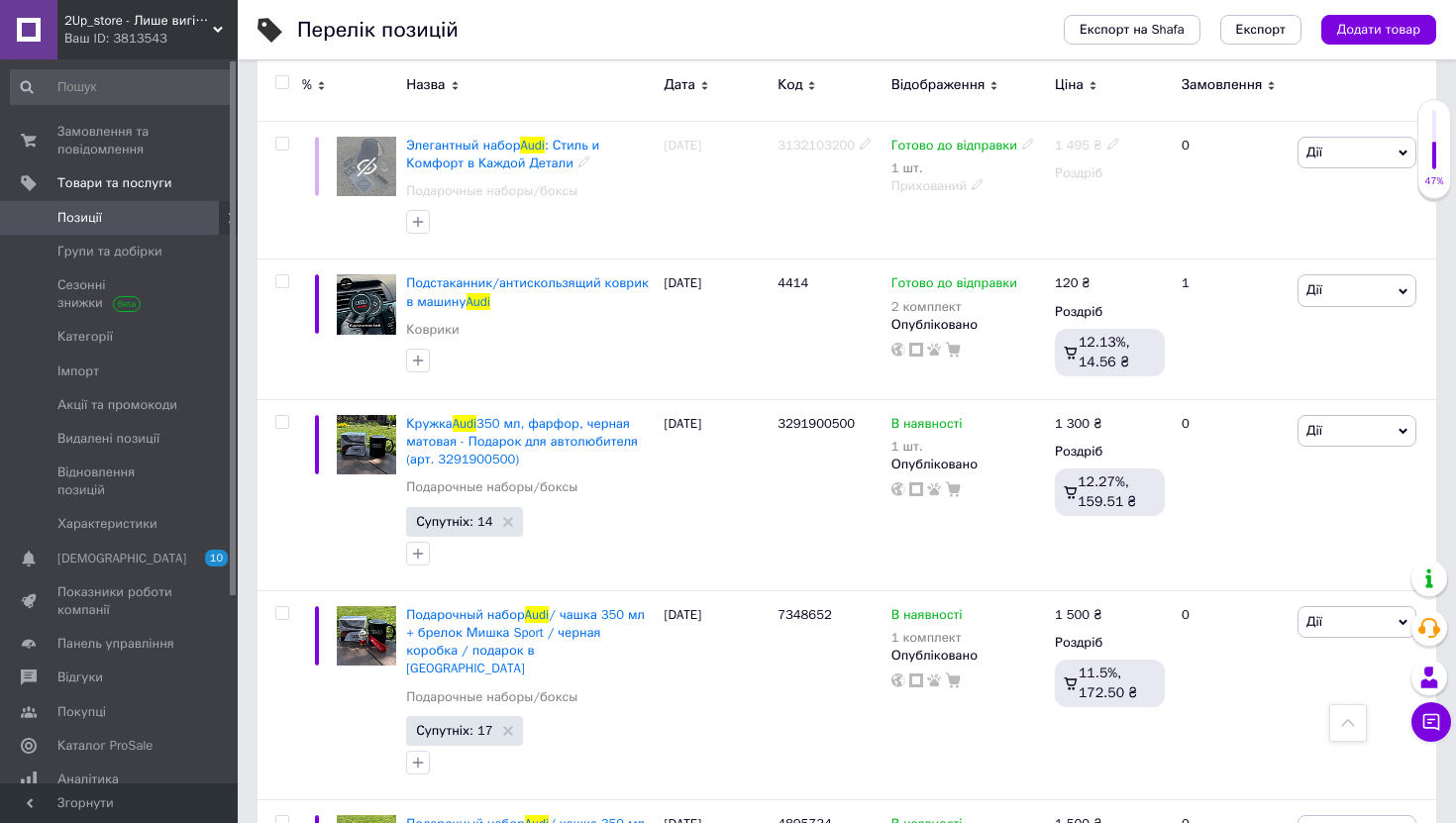 scroll, scrollTop: 780, scrollLeft: 0, axis: vertical 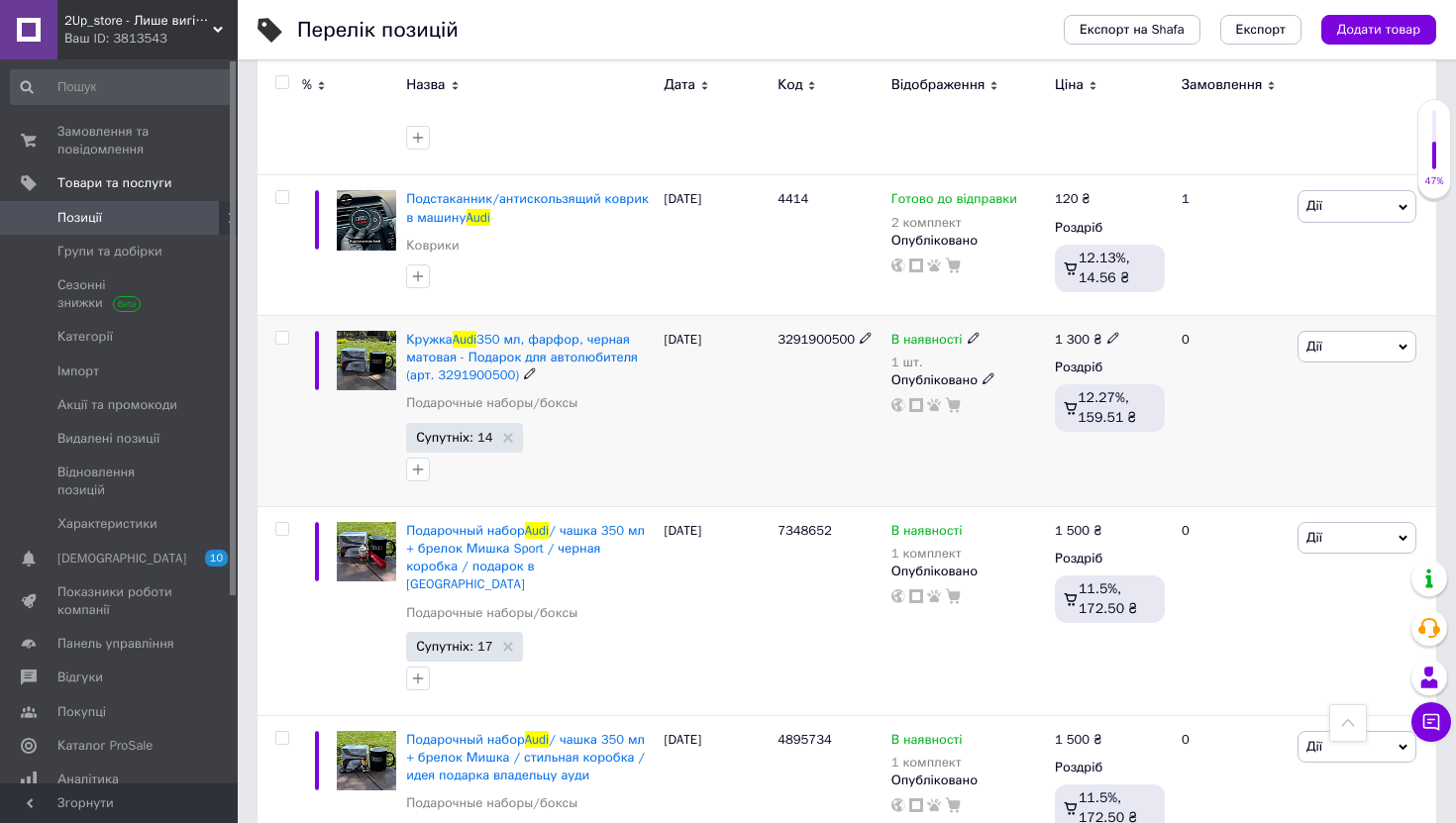 type on "audi" 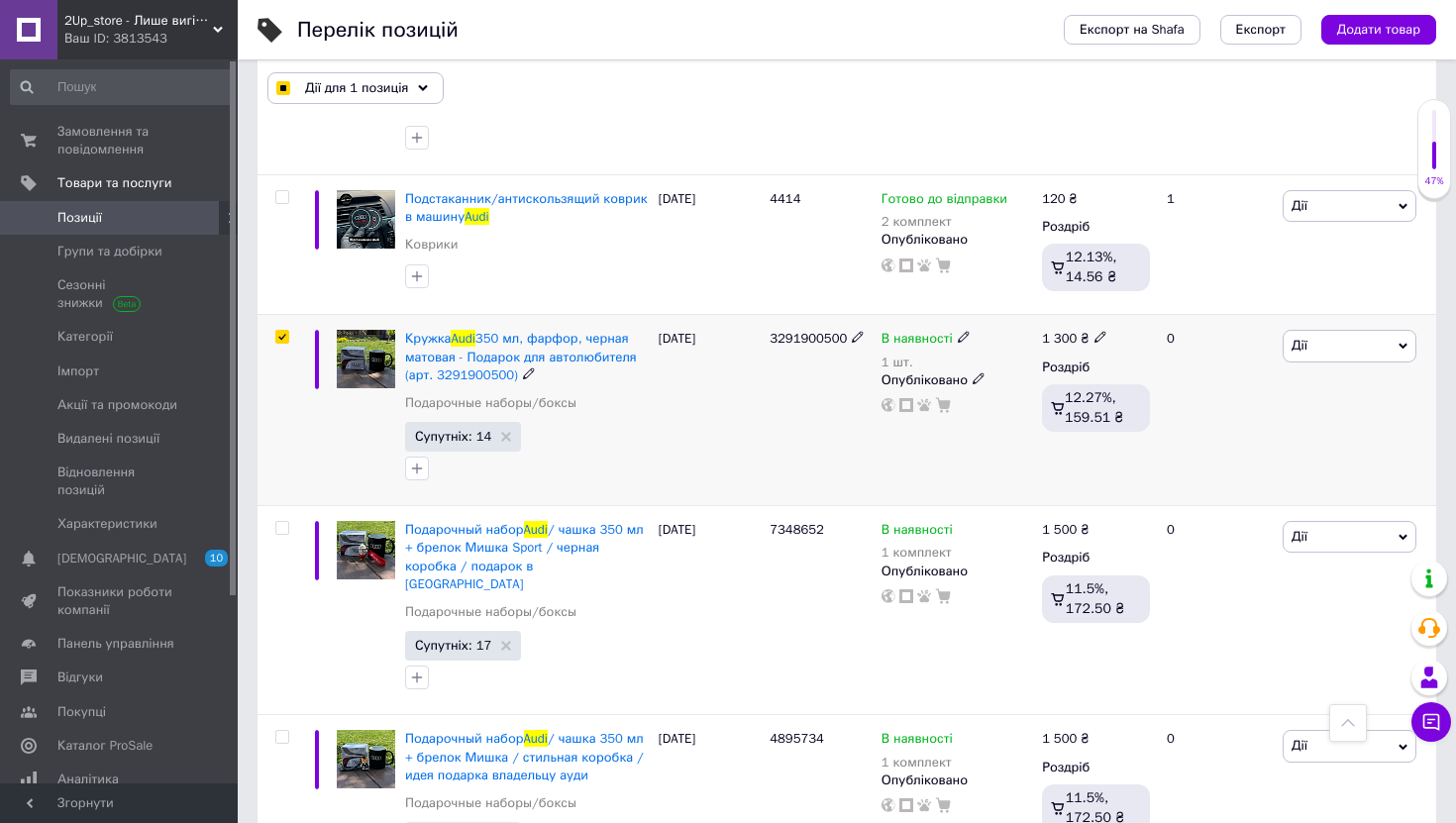 scroll, scrollTop: 779, scrollLeft: 0, axis: vertical 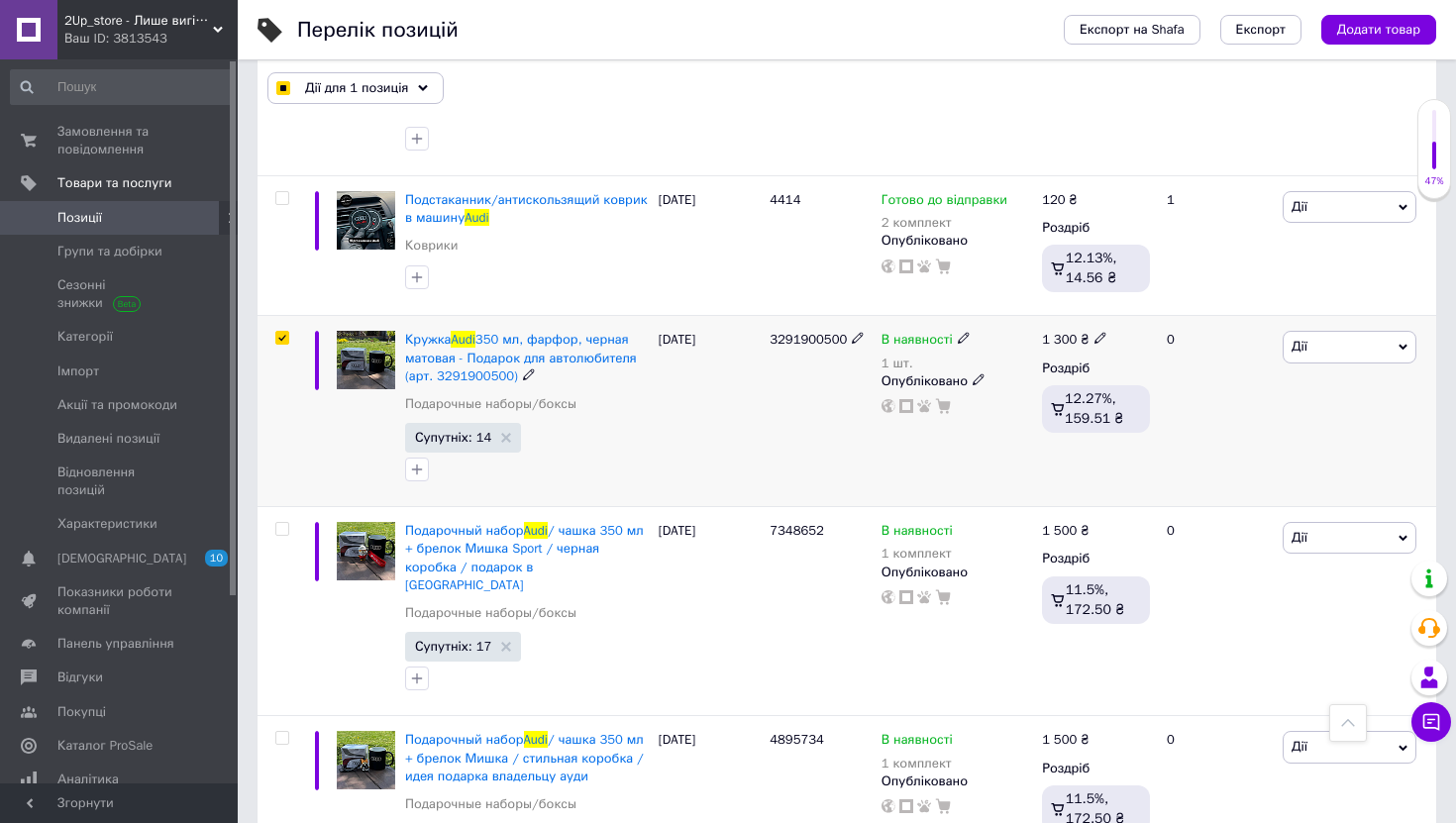 click at bounding box center (281, 338) 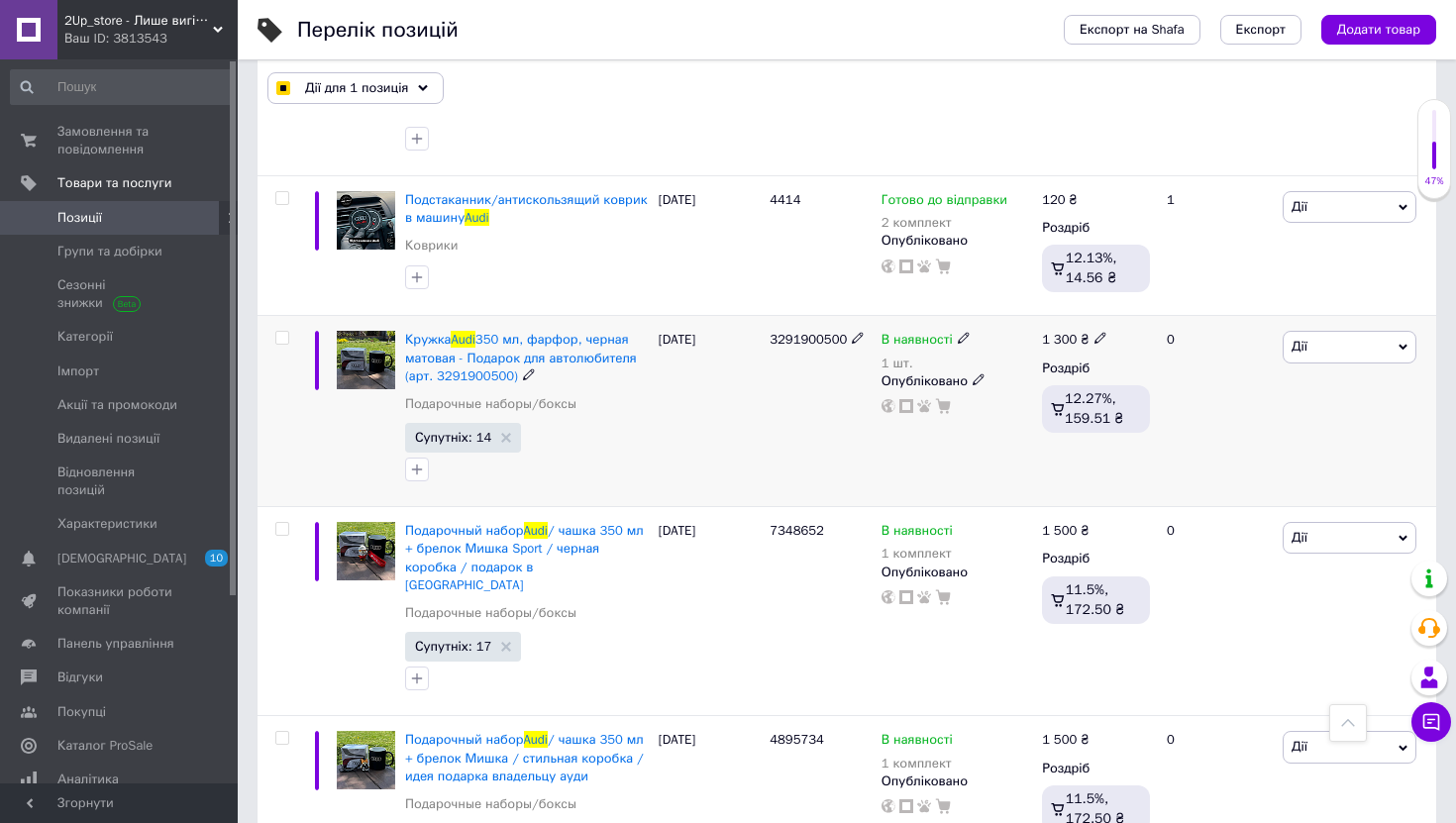 checkbox on "false" 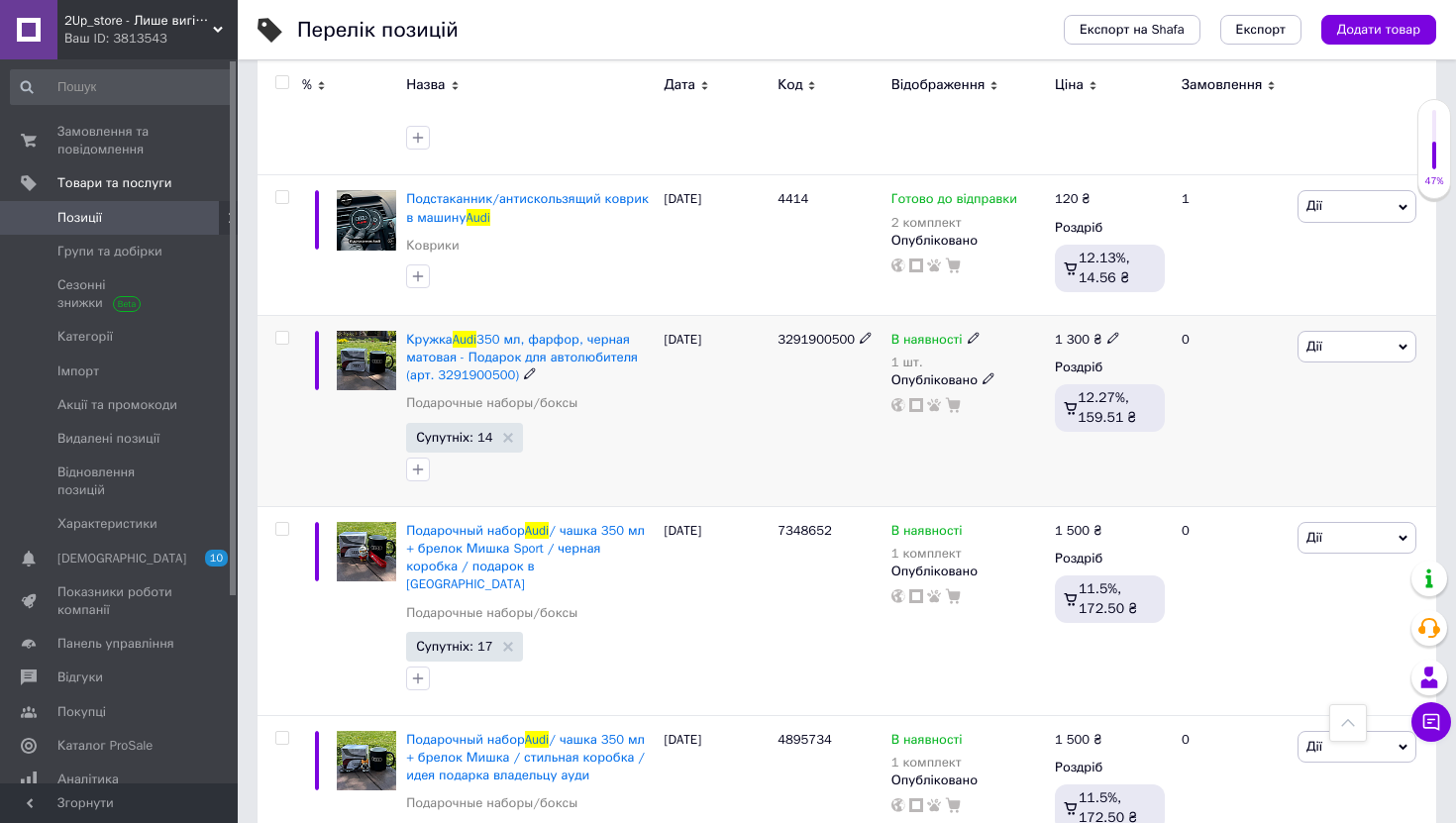 click 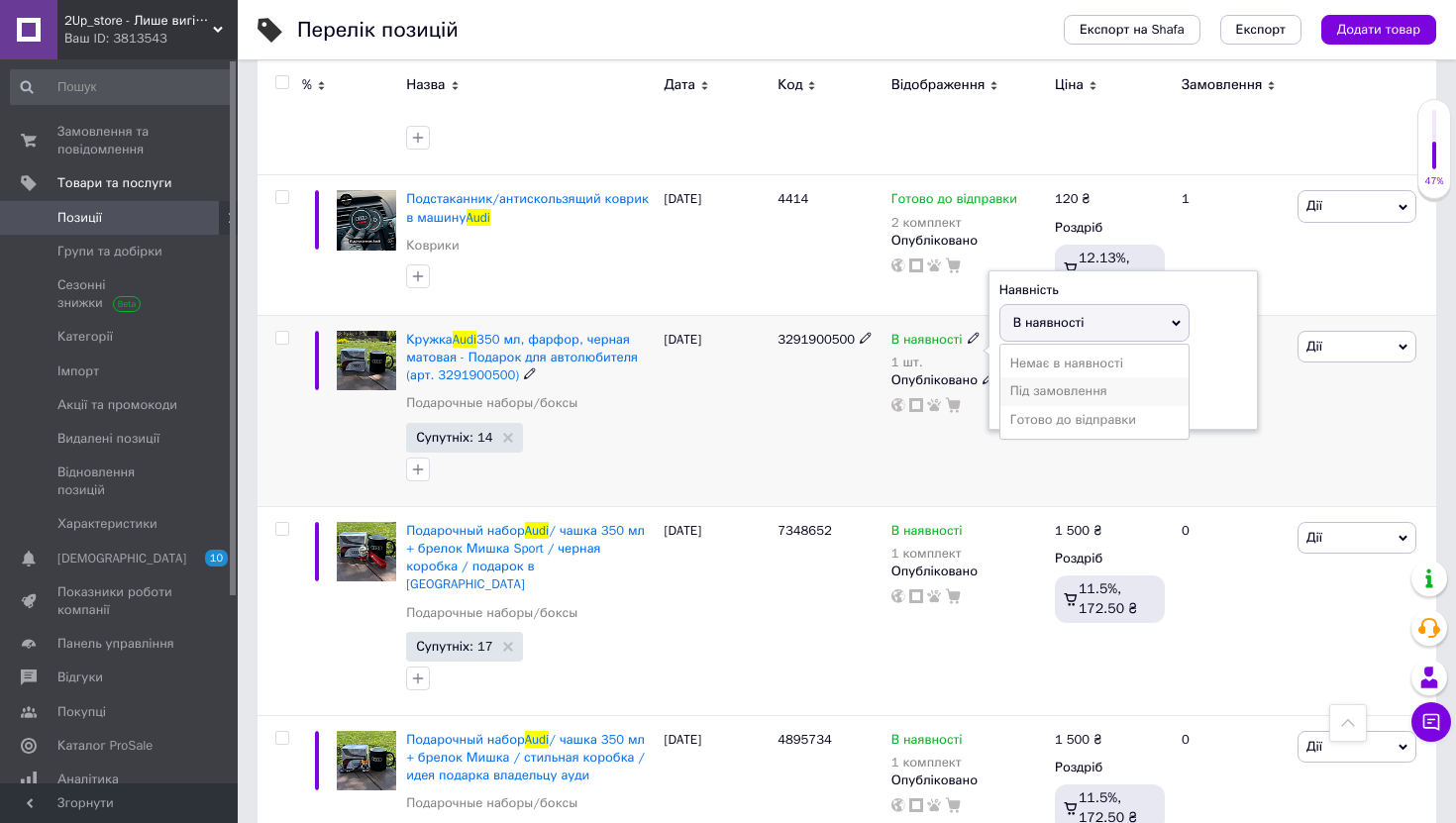 click on "Під замовлення" at bounding box center (1094, 391) 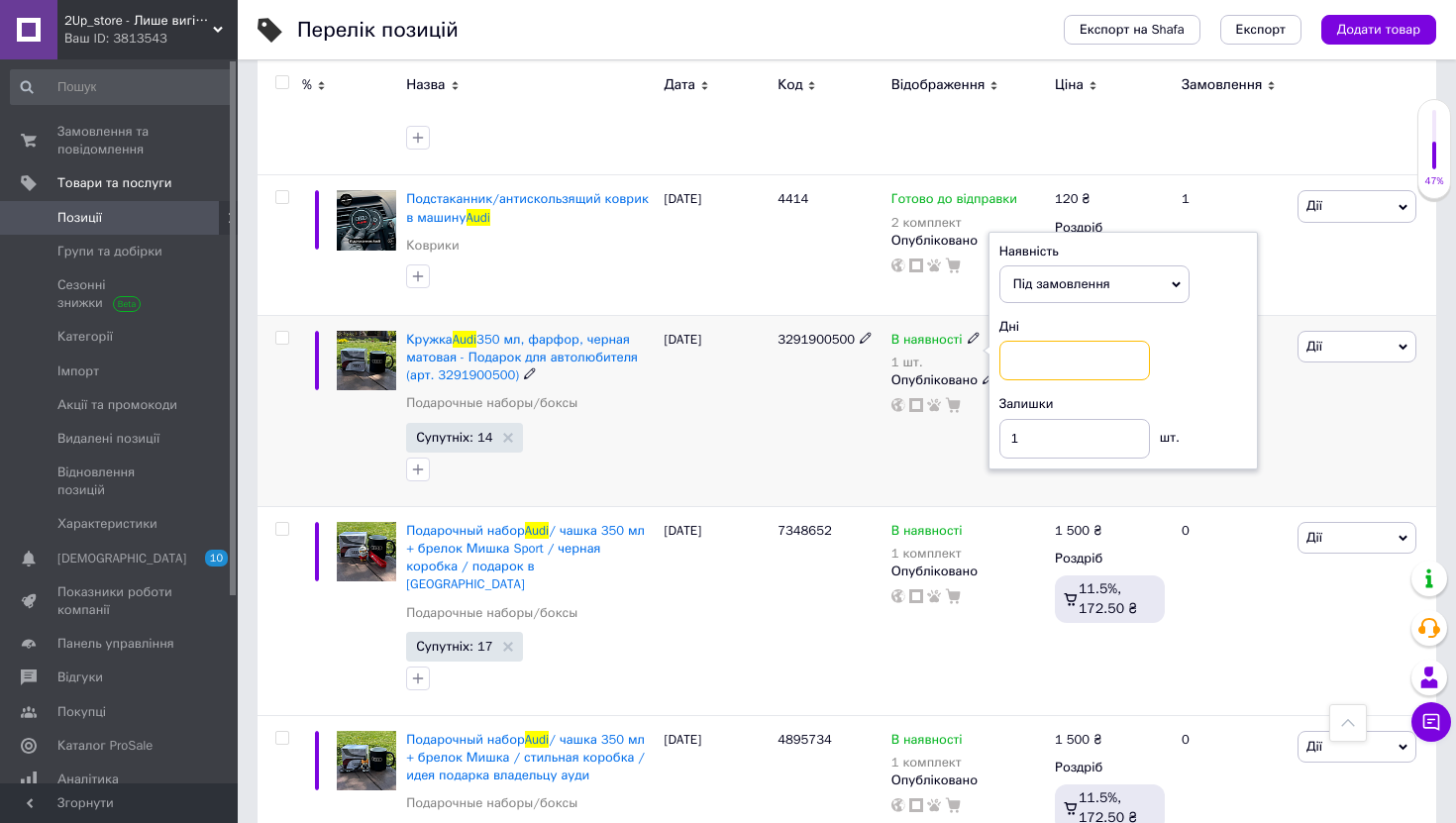 click at bounding box center [1075, 360] 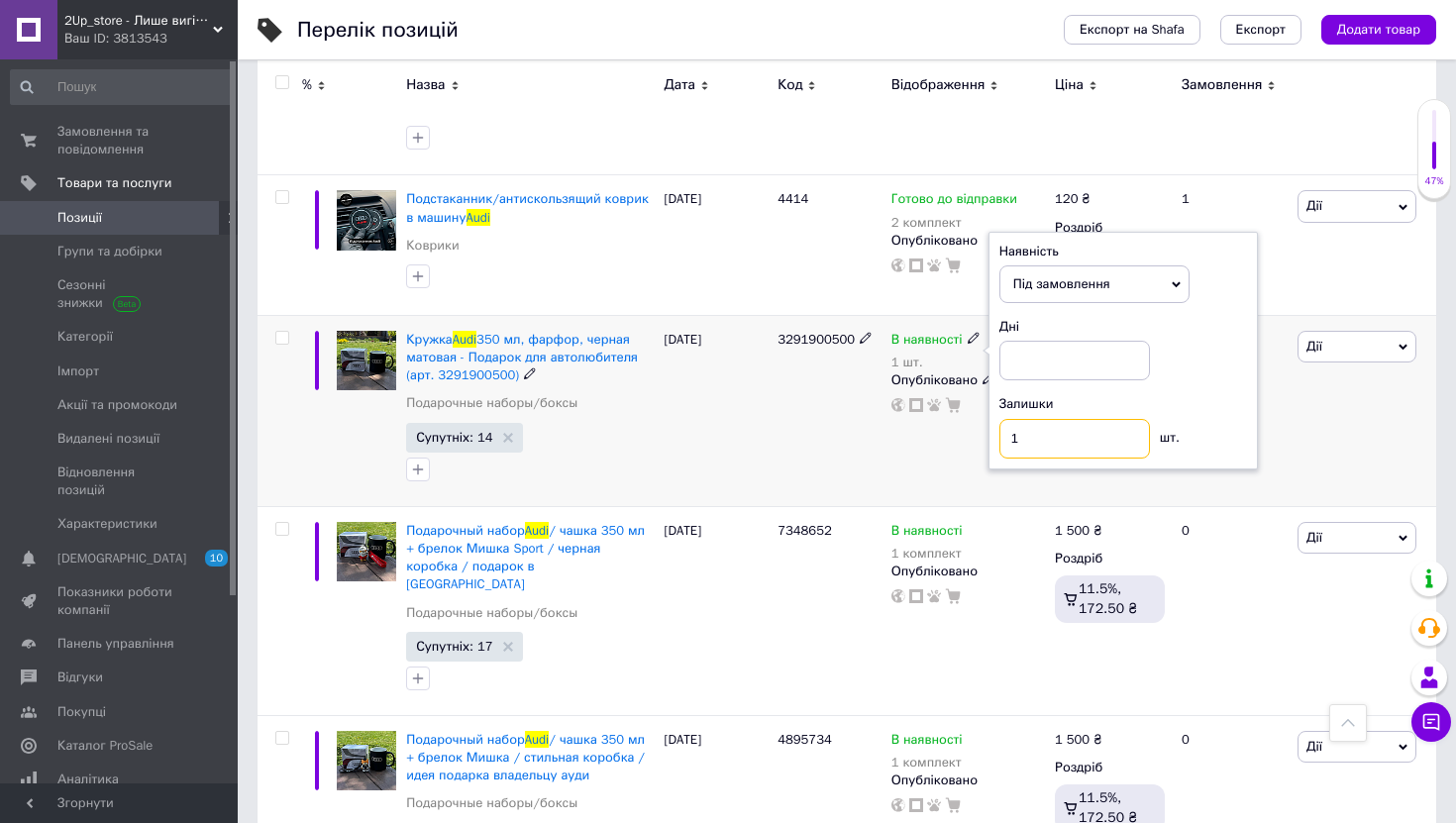 click on "1" at bounding box center [1075, 439] 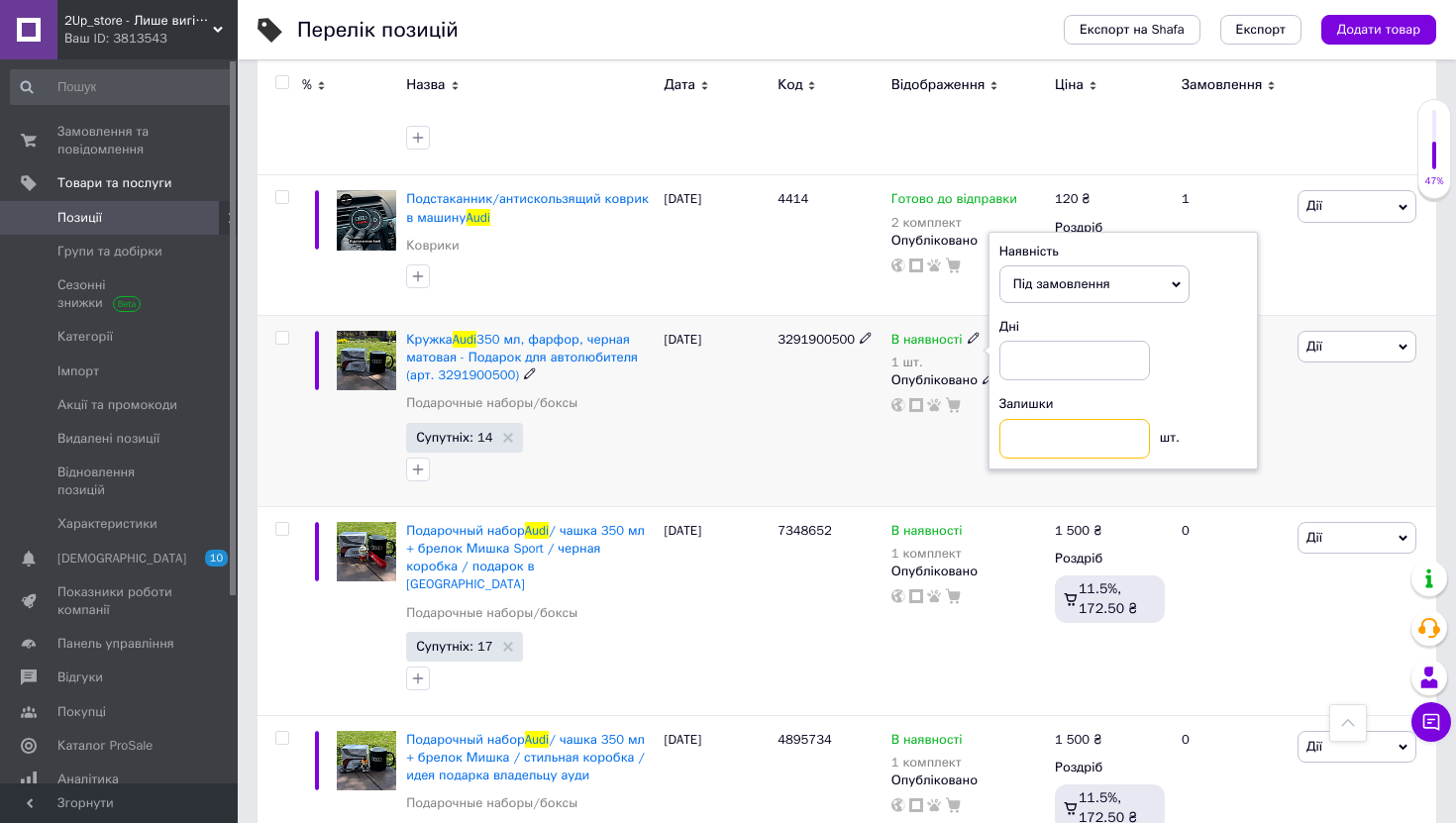 type 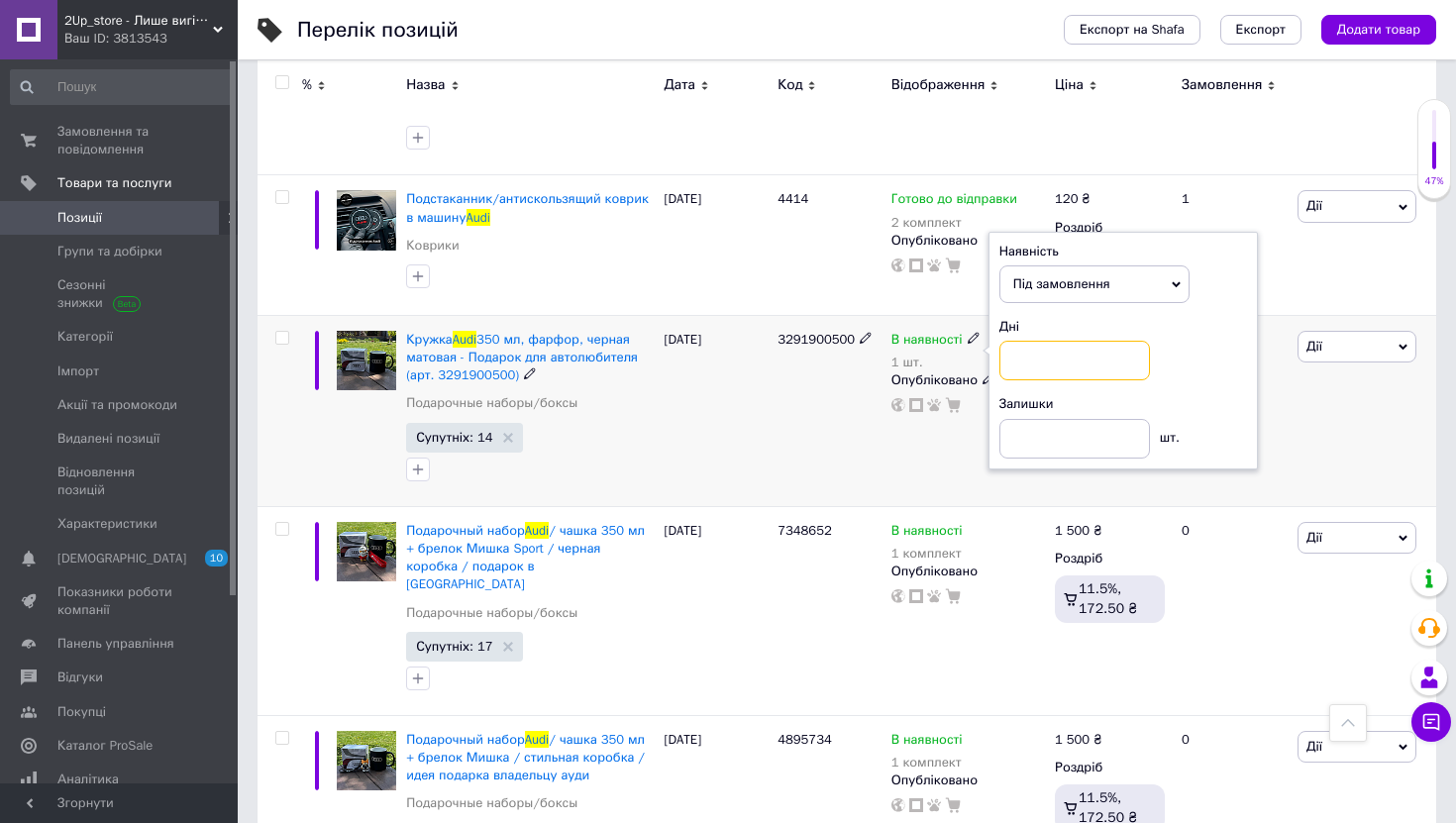 click at bounding box center (1075, 360) 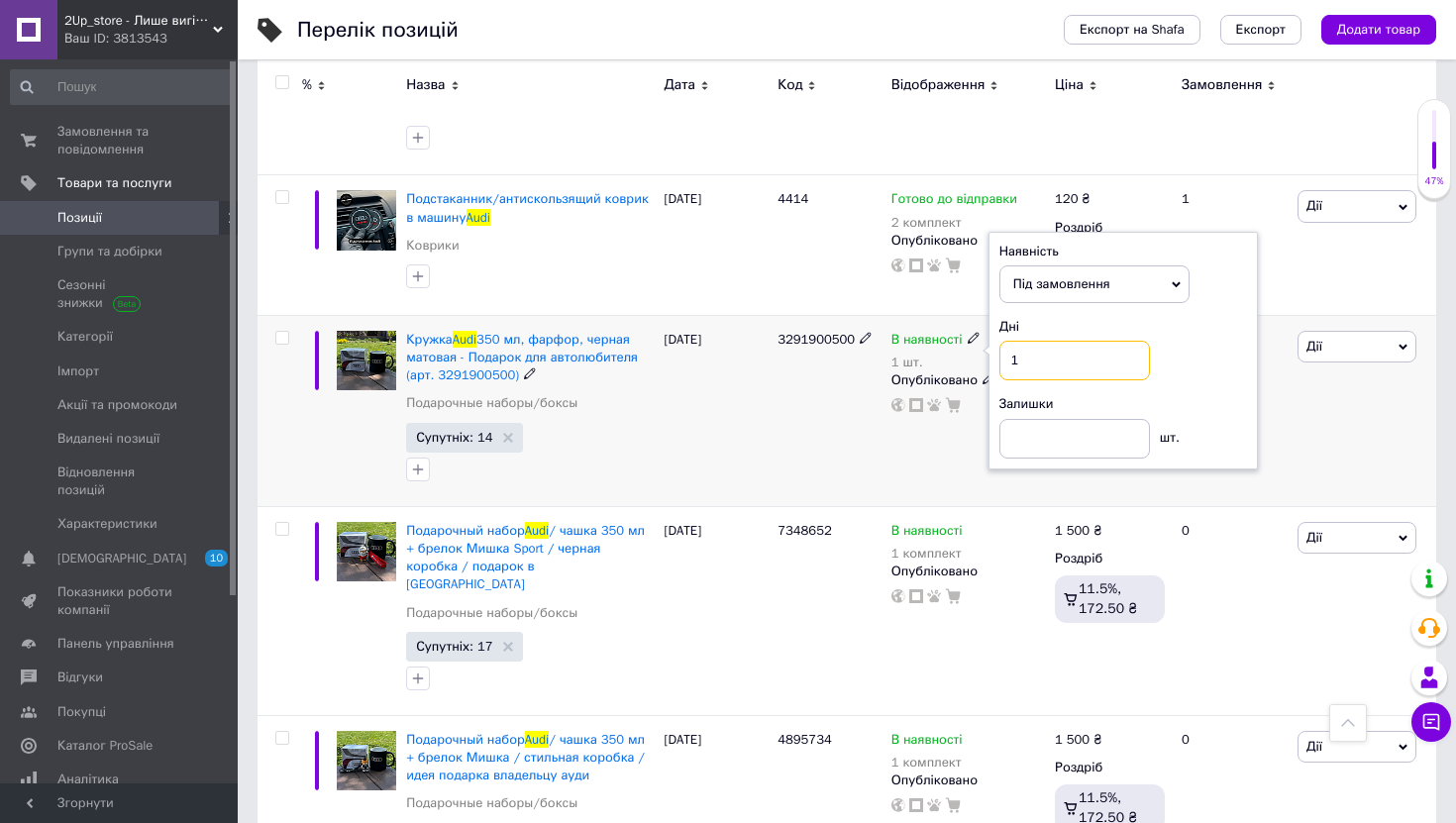 type on "14" 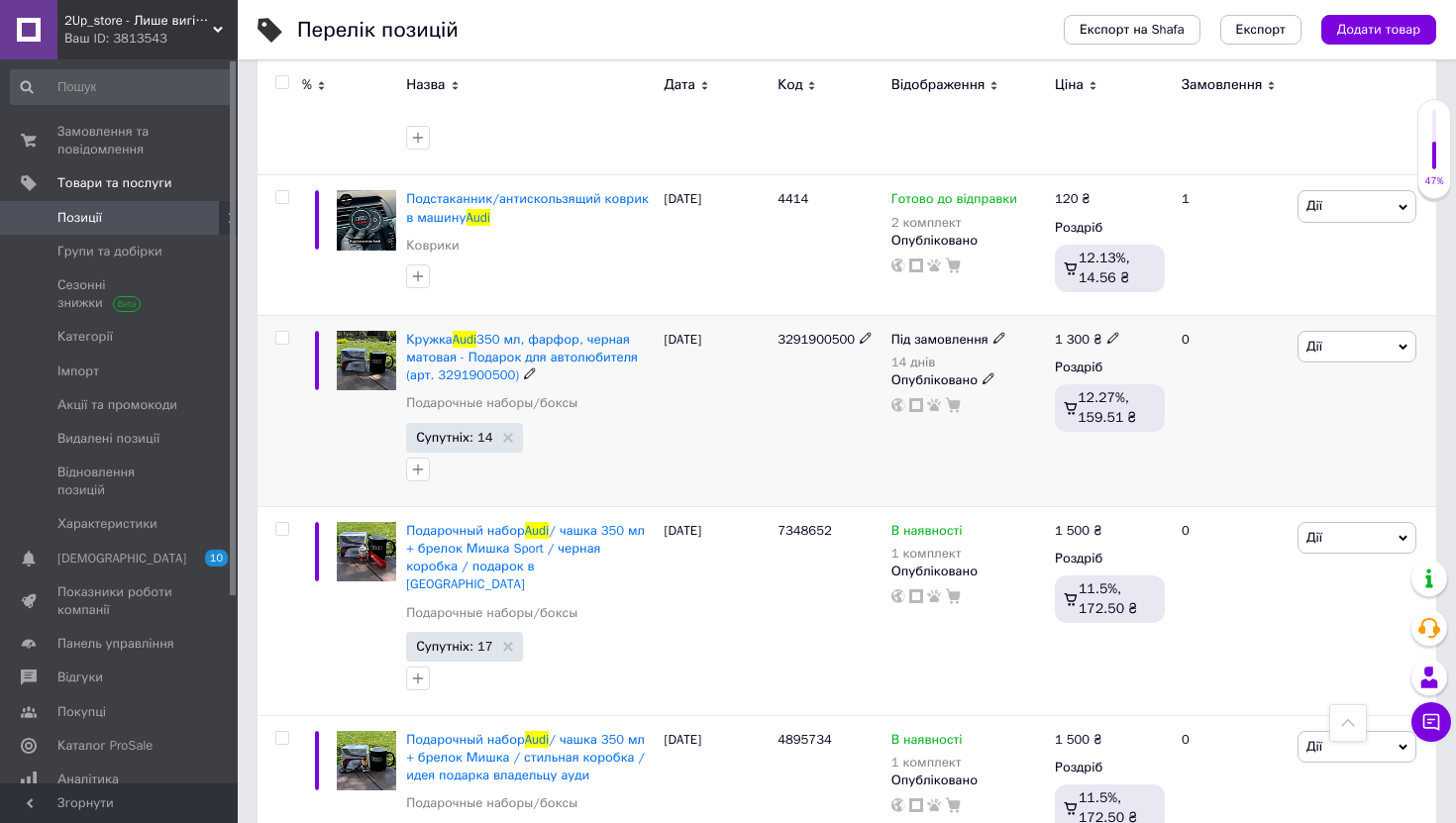 click on "Під замовлення 14 днів" at bounding box center (968, 351) 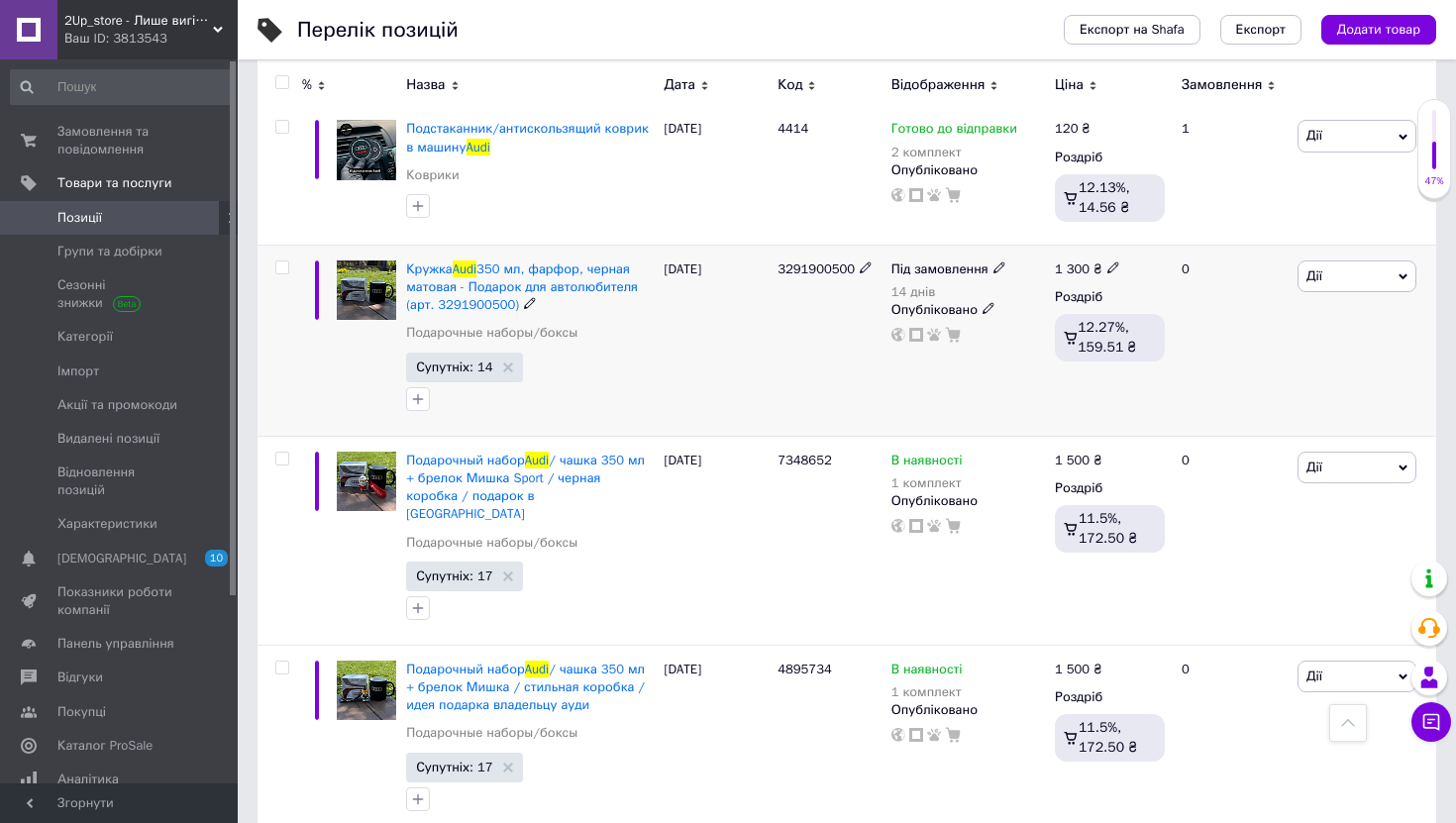 scroll, scrollTop: 852, scrollLeft: 0, axis: vertical 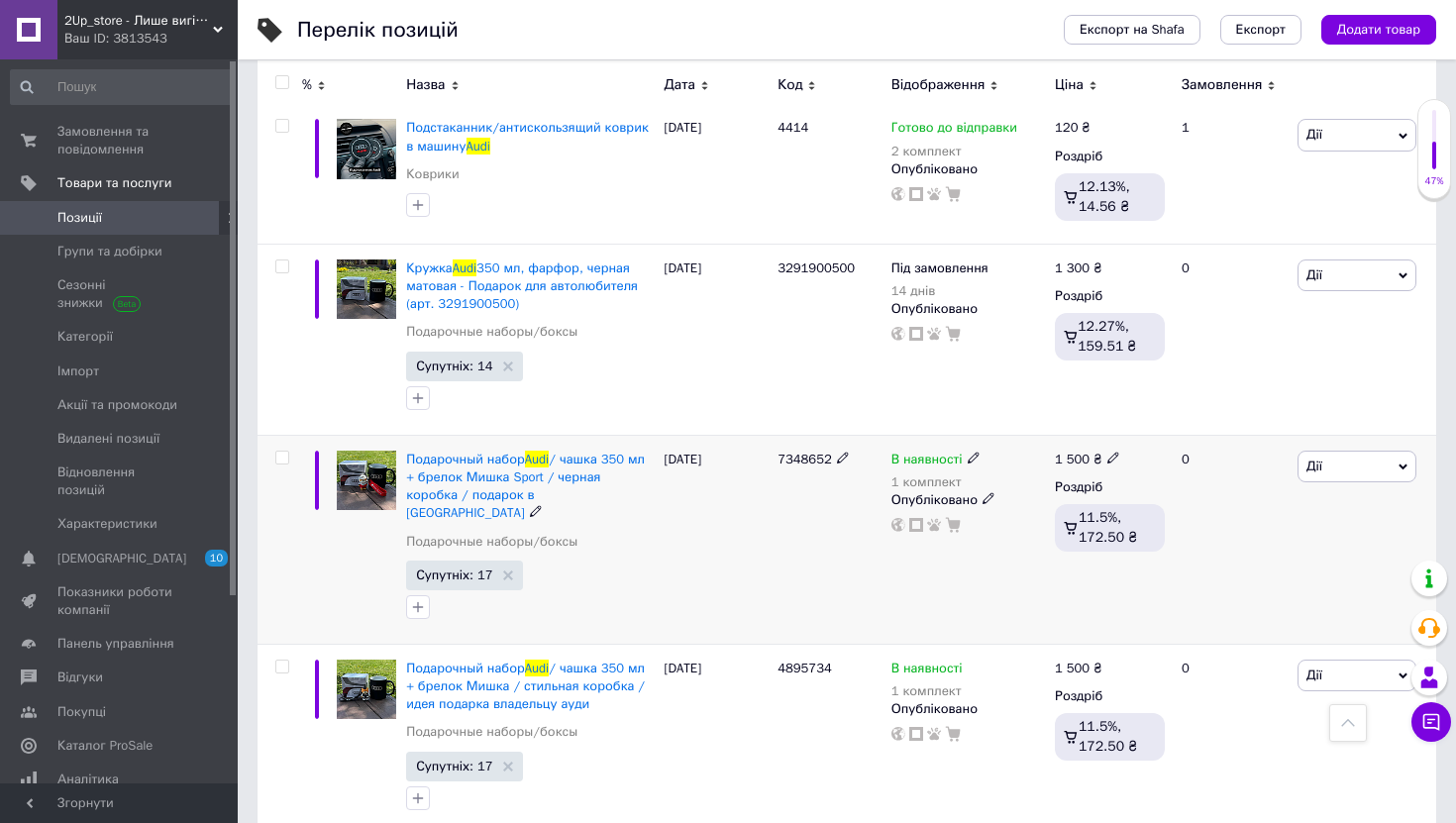 click 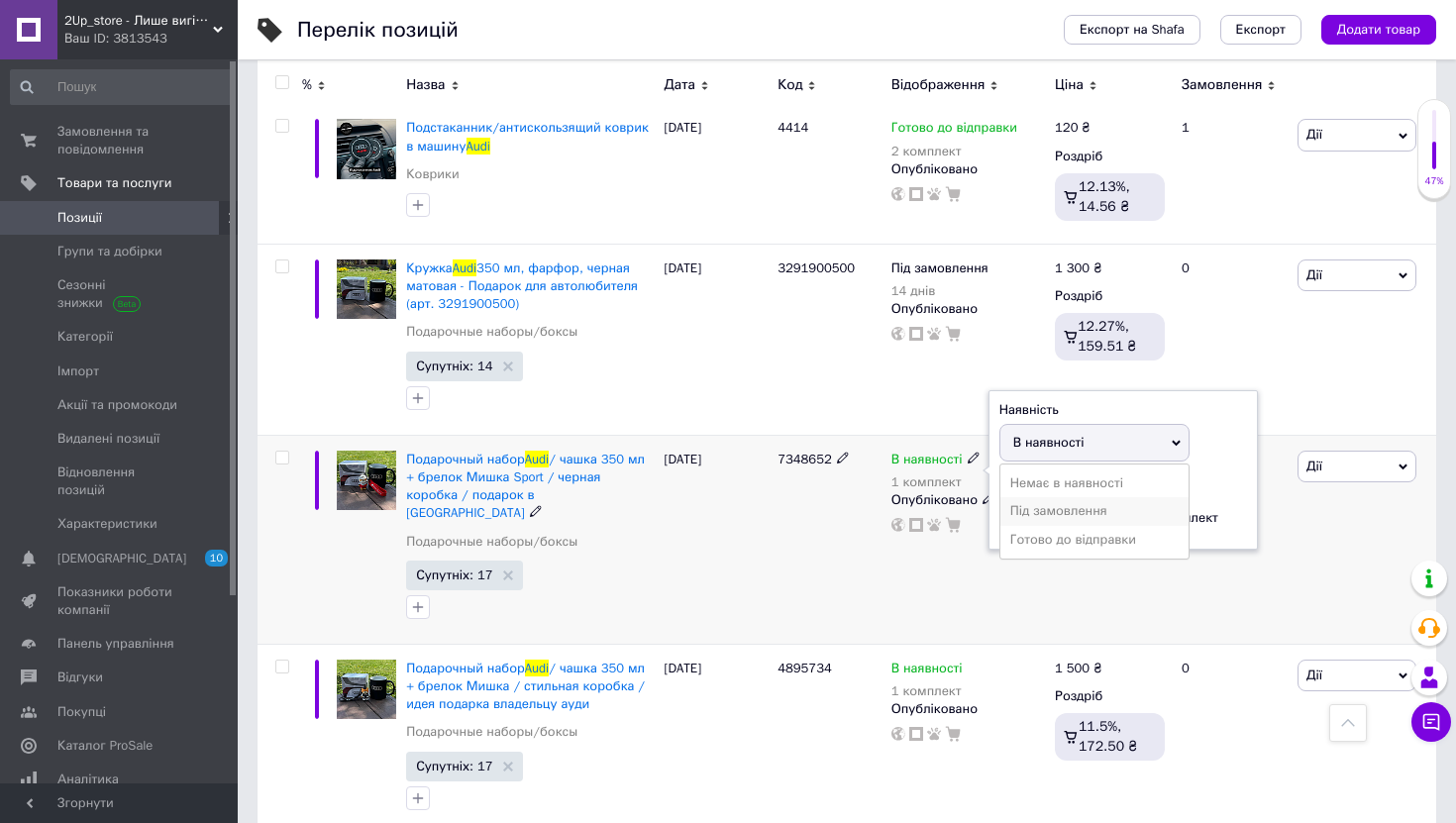 click on "Під замовлення" at bounding box center [1094, 511] 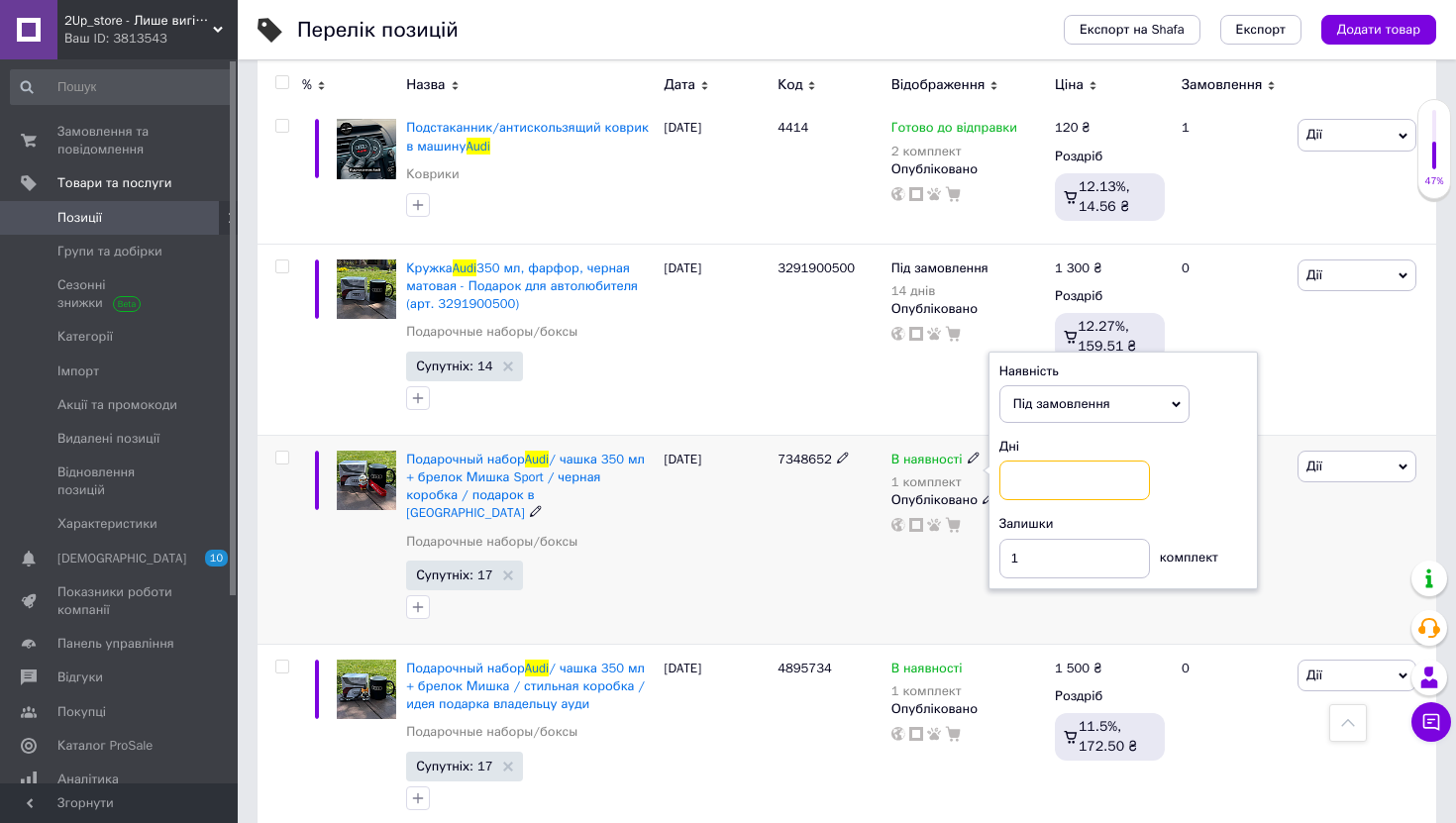 click at bounding box center (1075, 480) 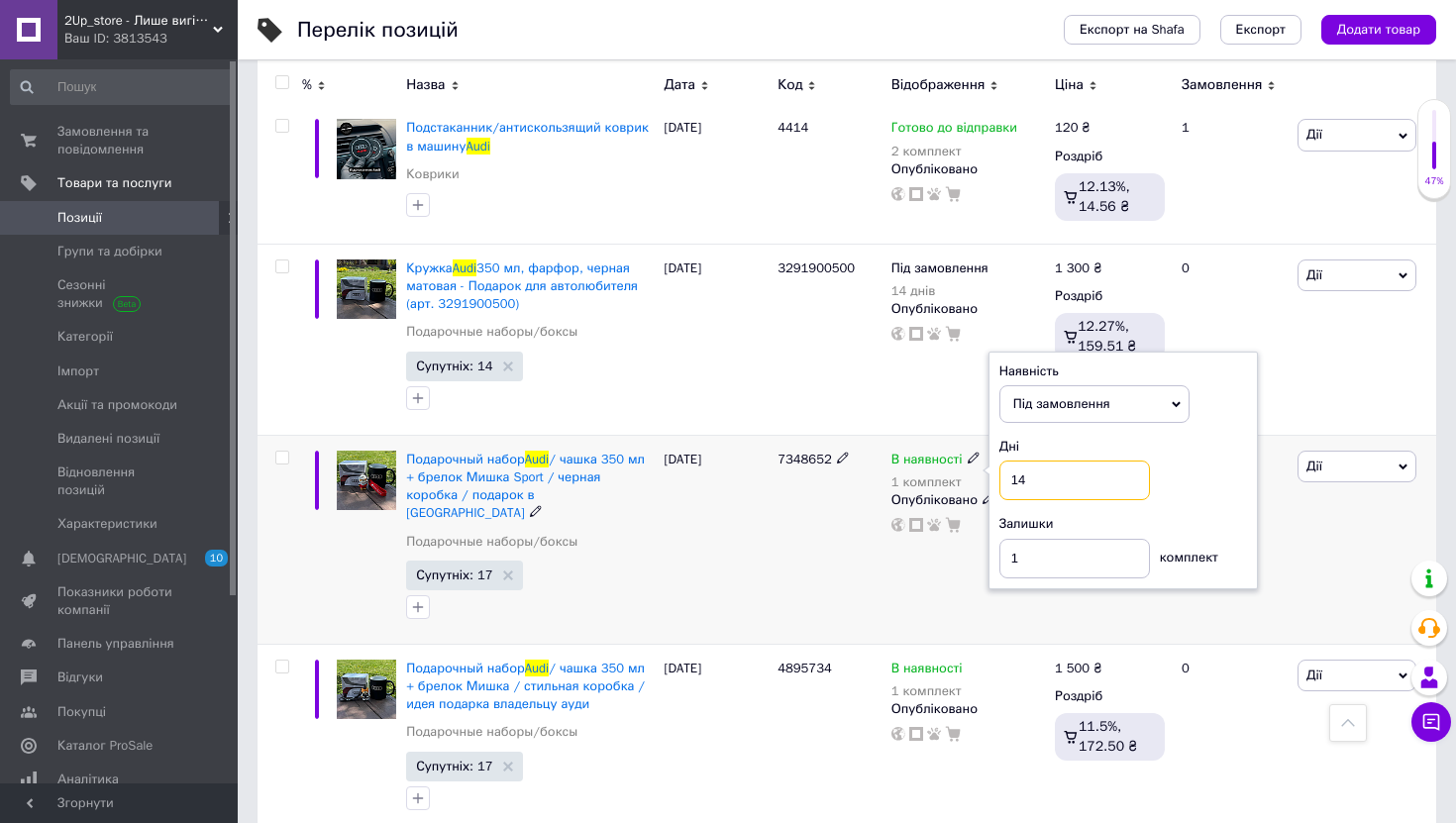 type on "14" 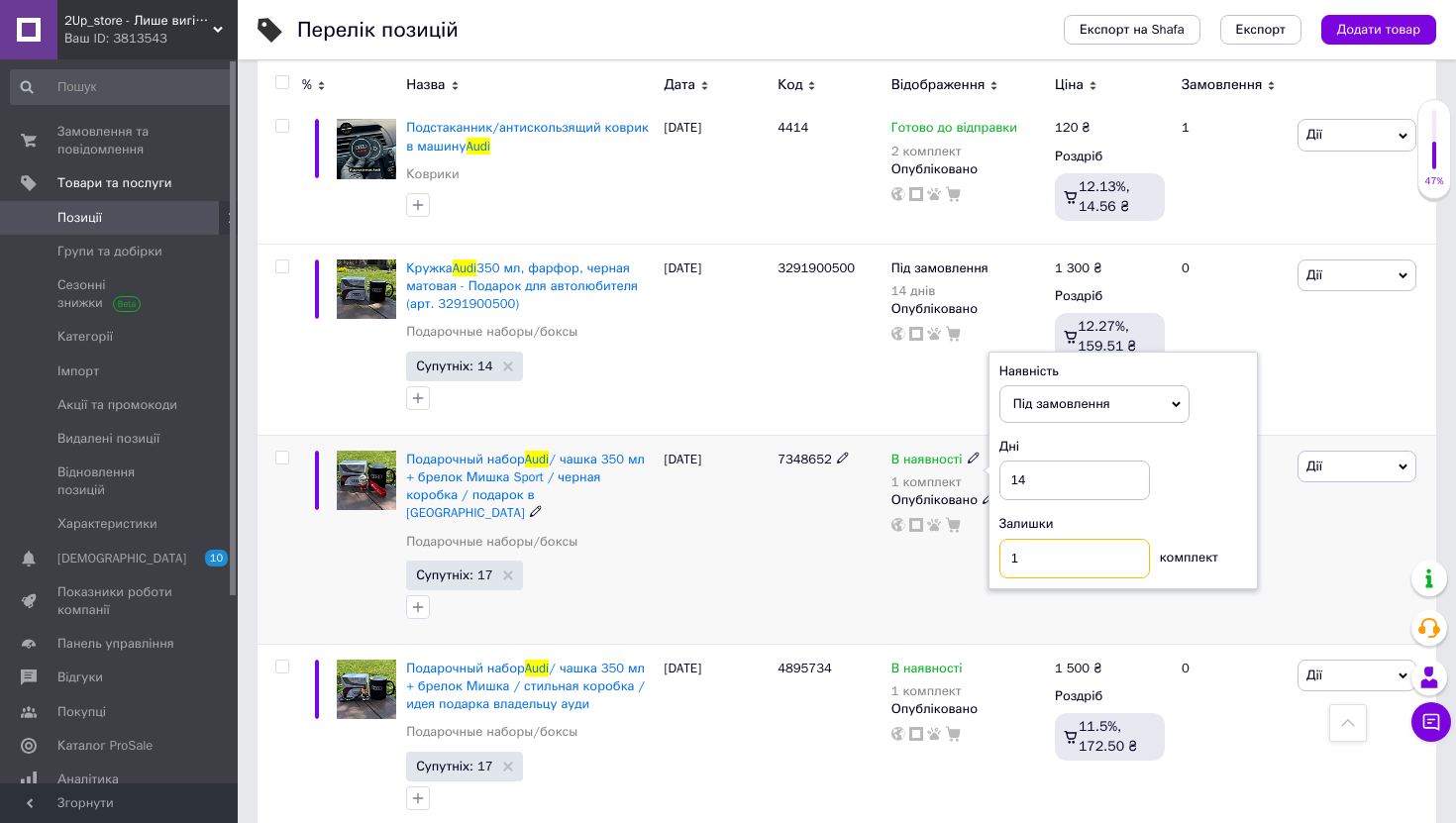 click on "1" at bounding box center (1075, 559) 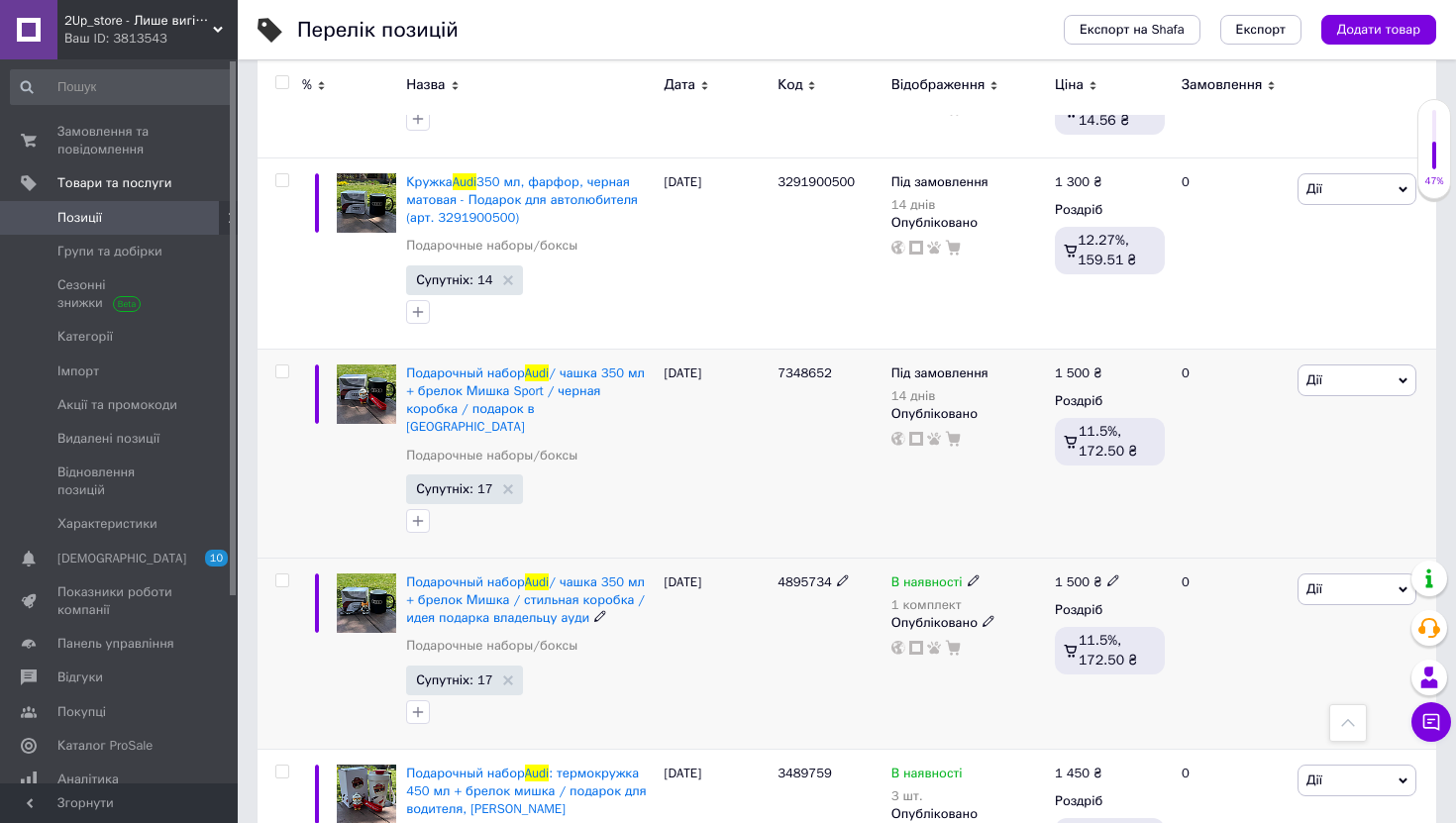 scroll, scrollTop: 939, scrollLeft: 0, axis: vertical 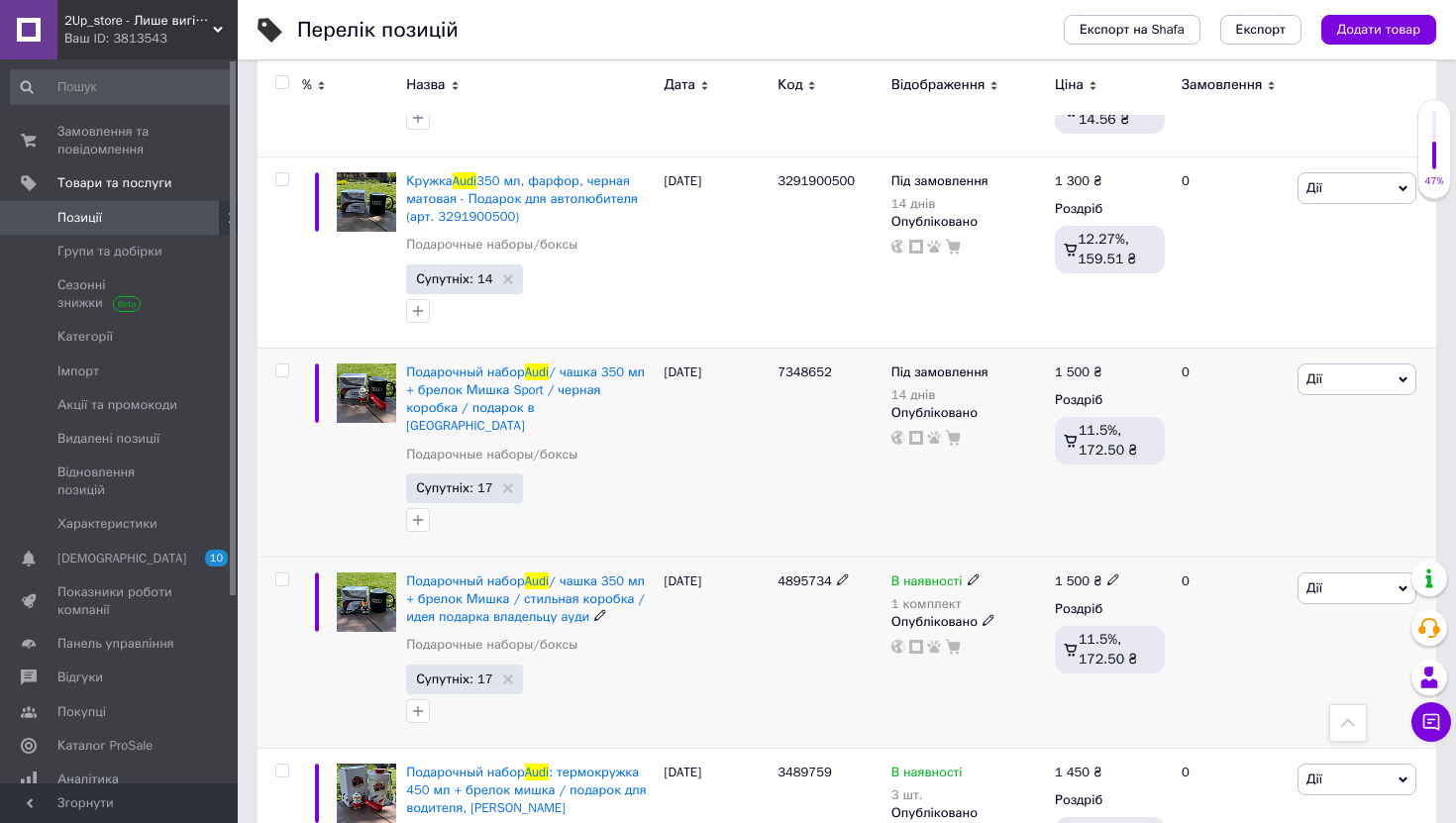 click 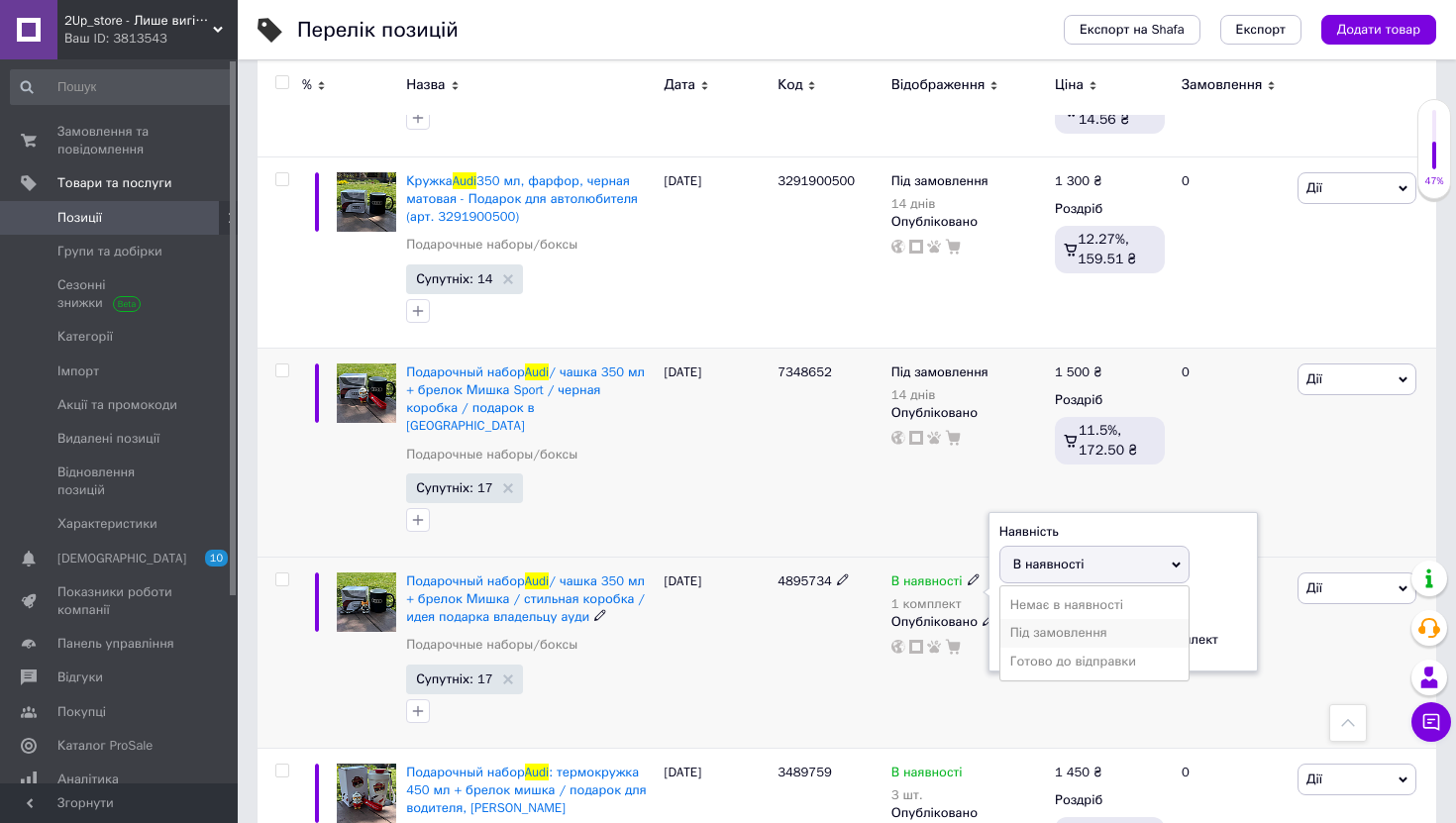 click on "Під замовлення" at bounding box center (1094, 633) 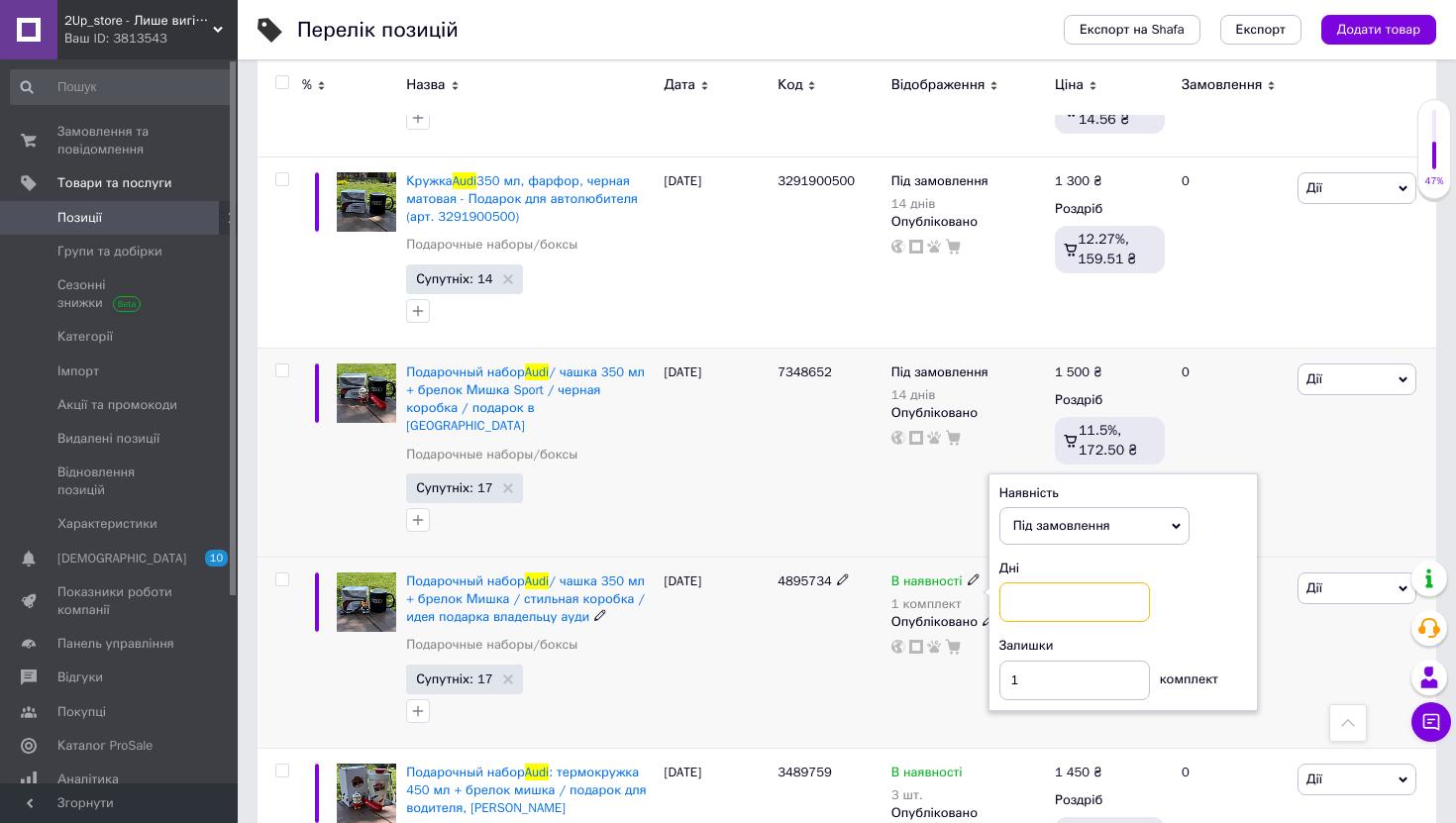 click at bounding box center [1075, 602] 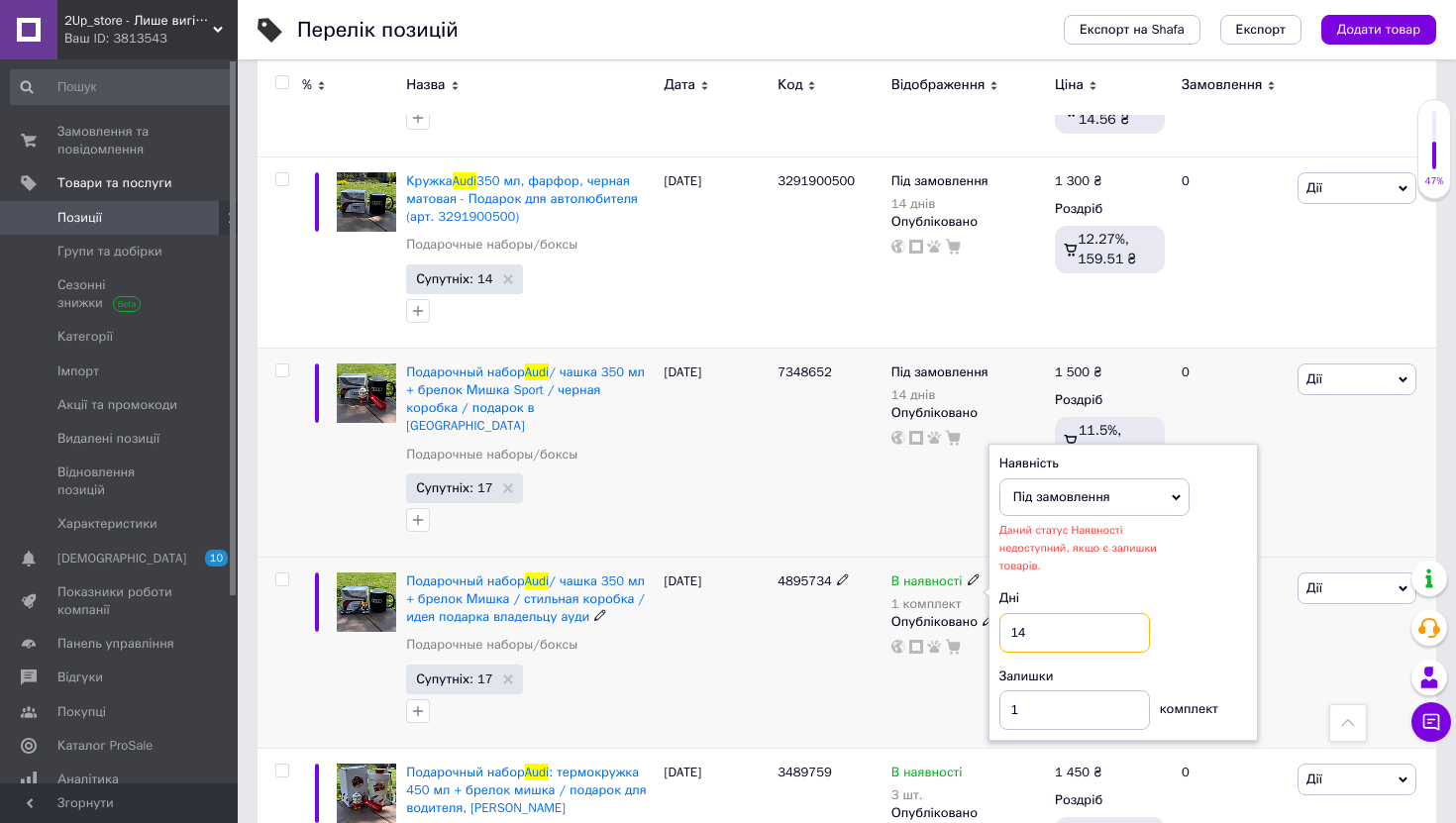 type on "14" 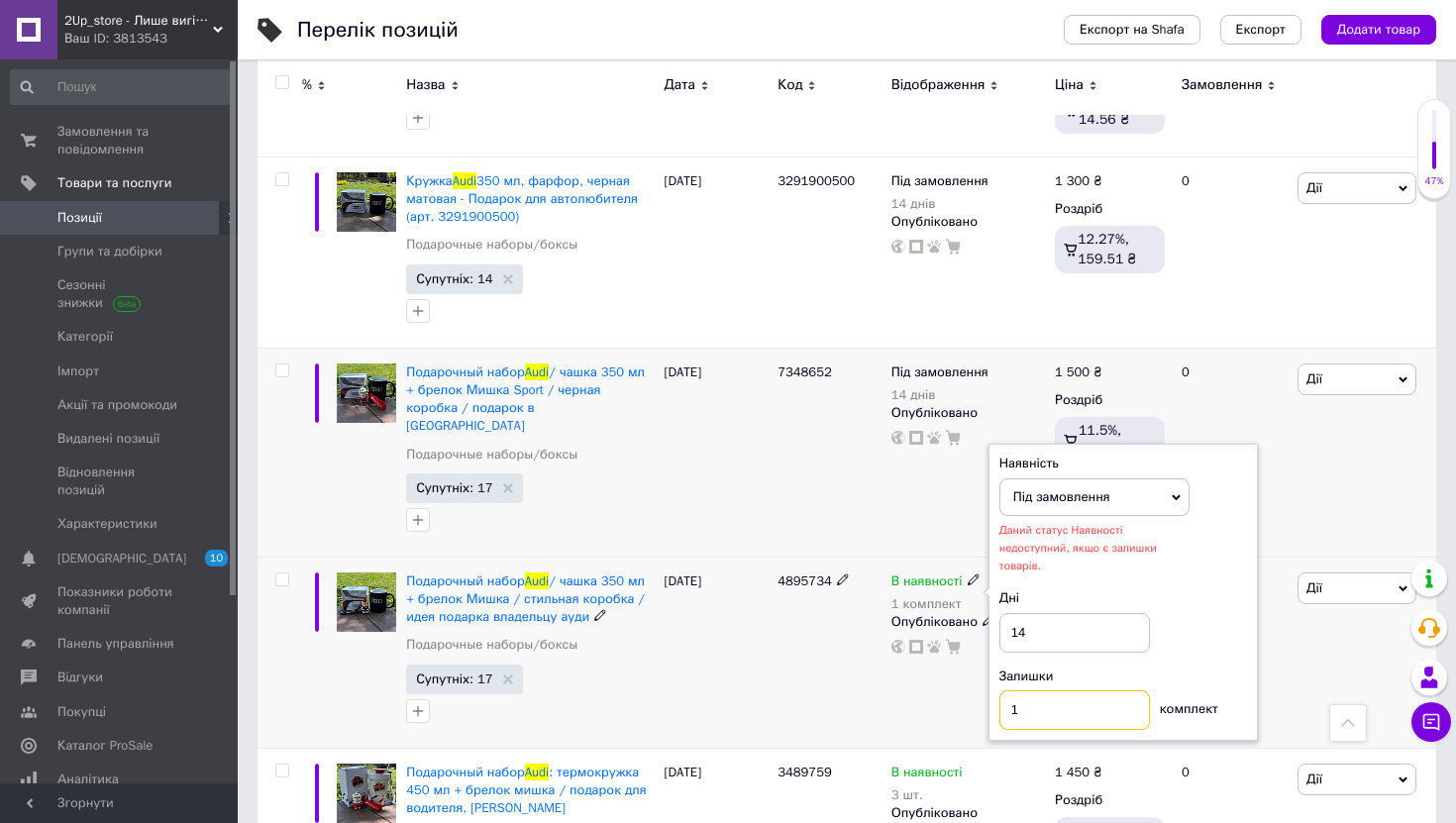 click on "1" at bounding box center [1075, 710] 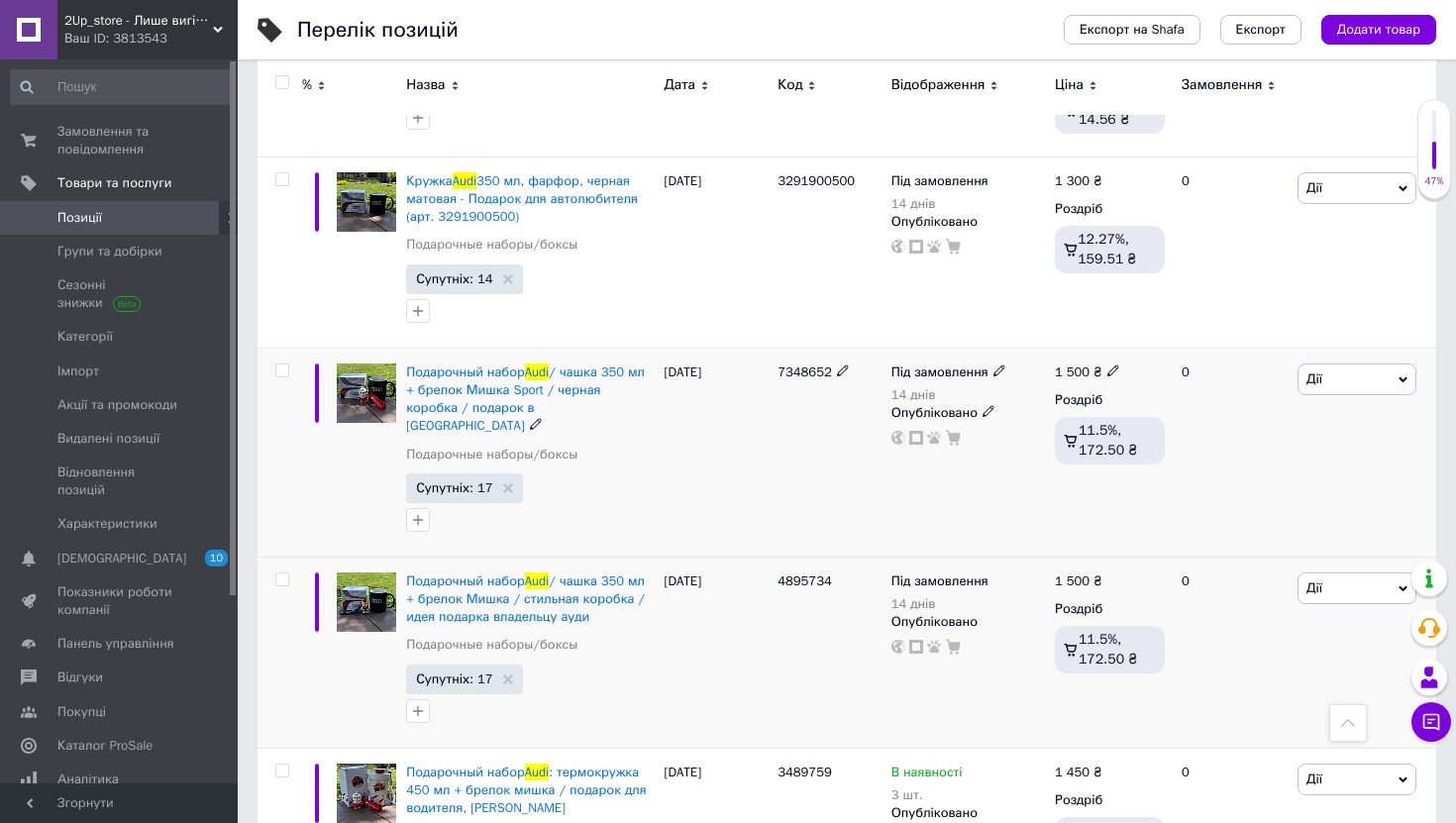 click 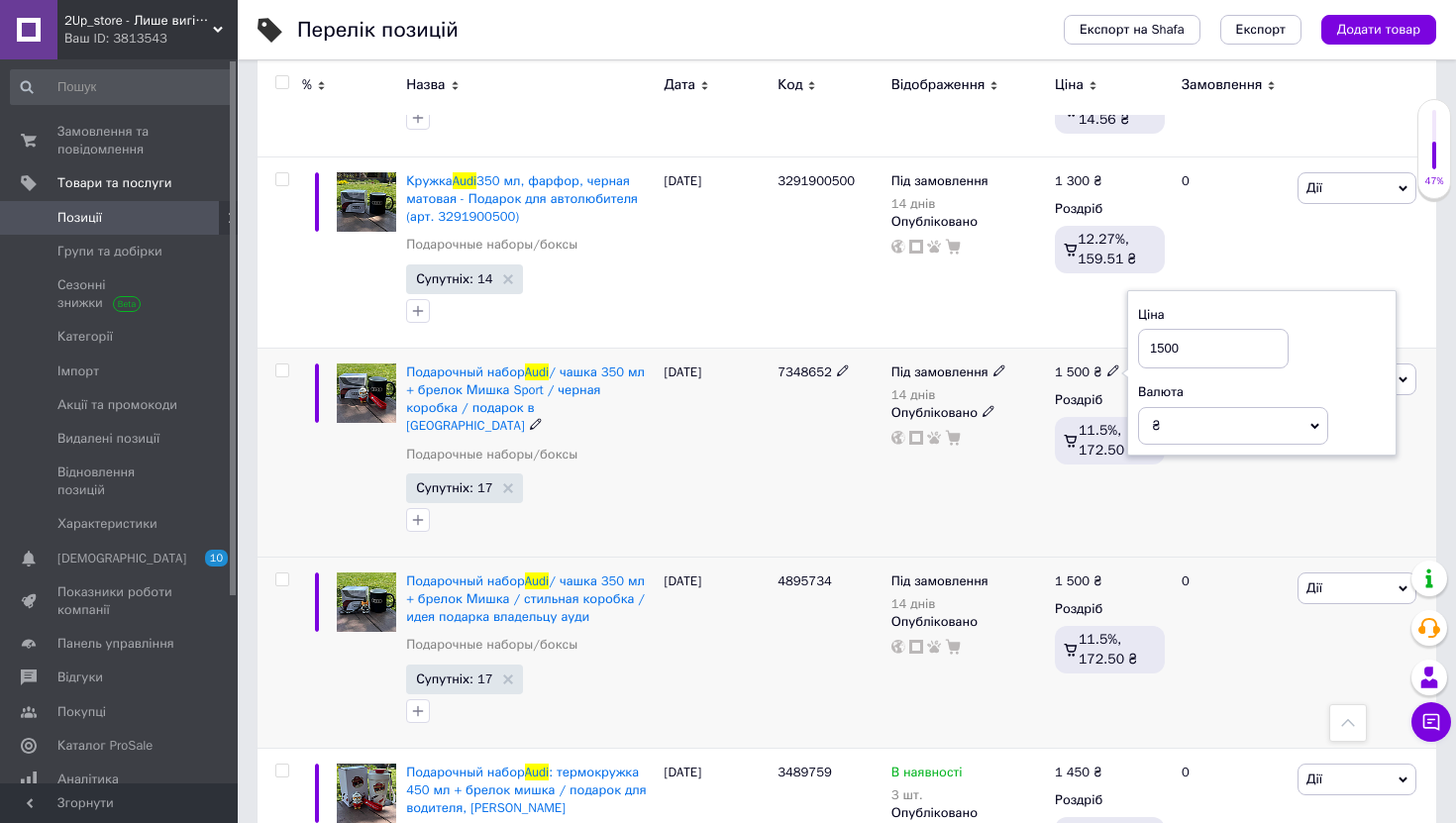 click on "1500" at bounding box center (1213, 349) 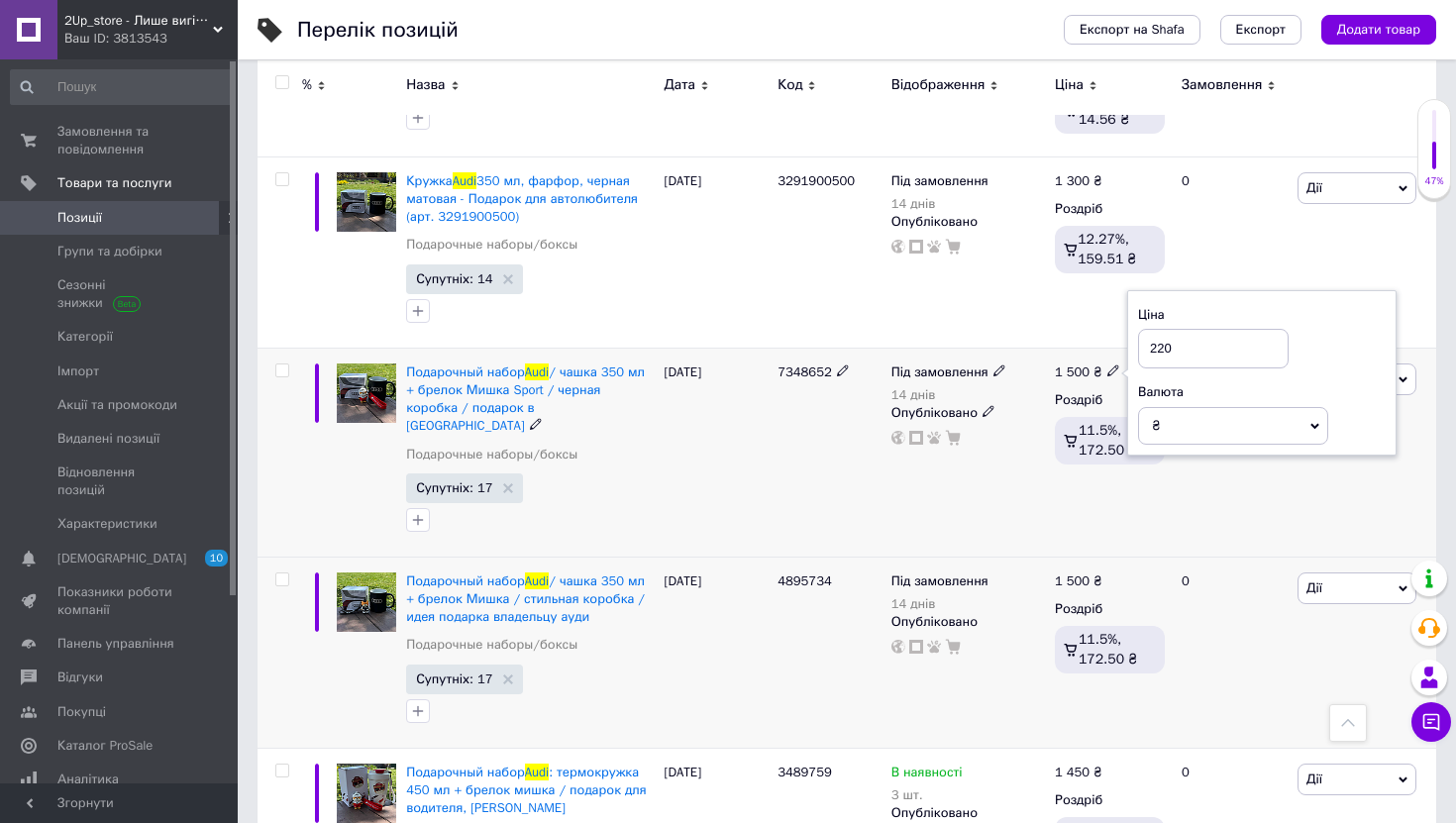type on "2200" 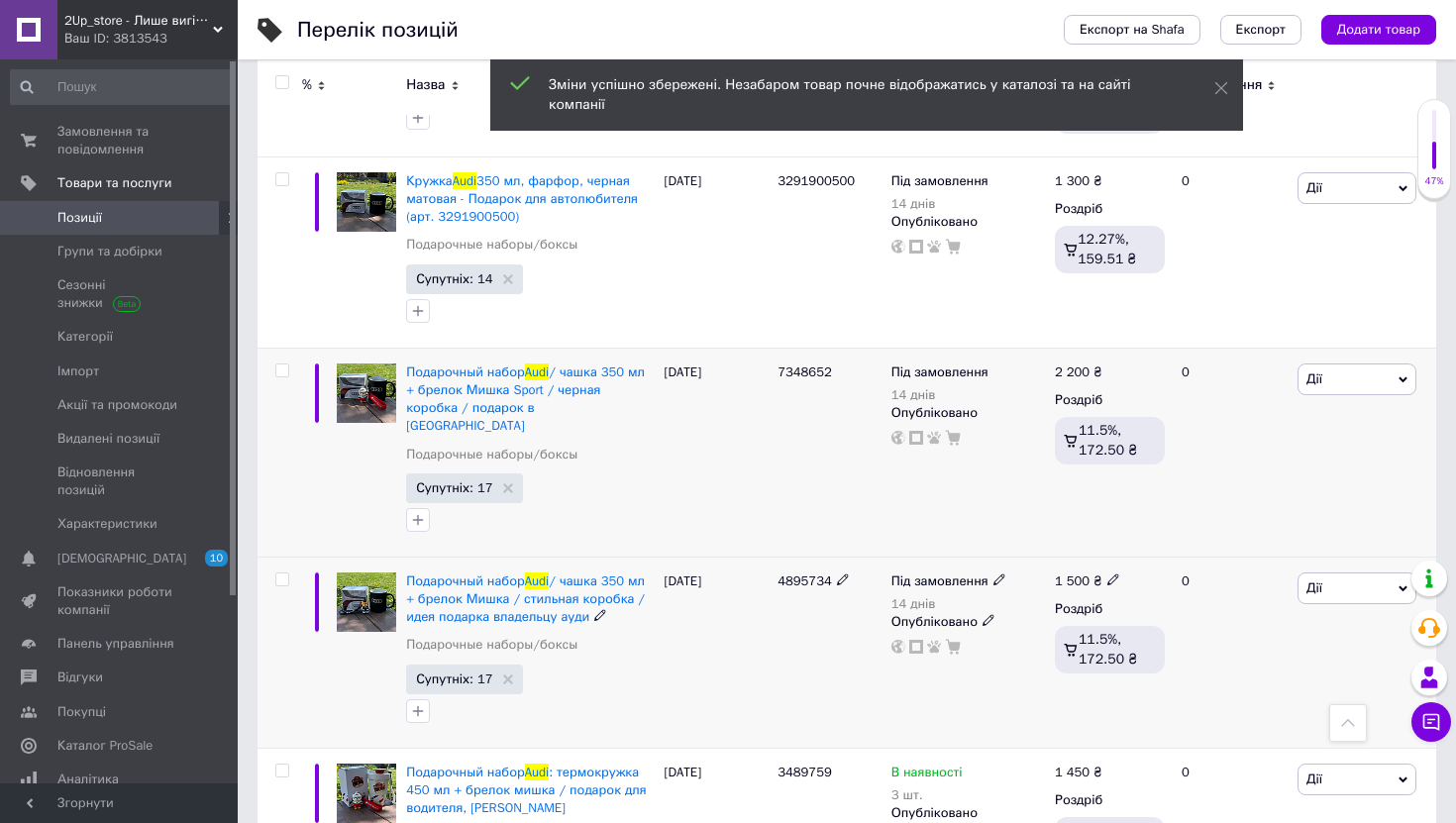 click 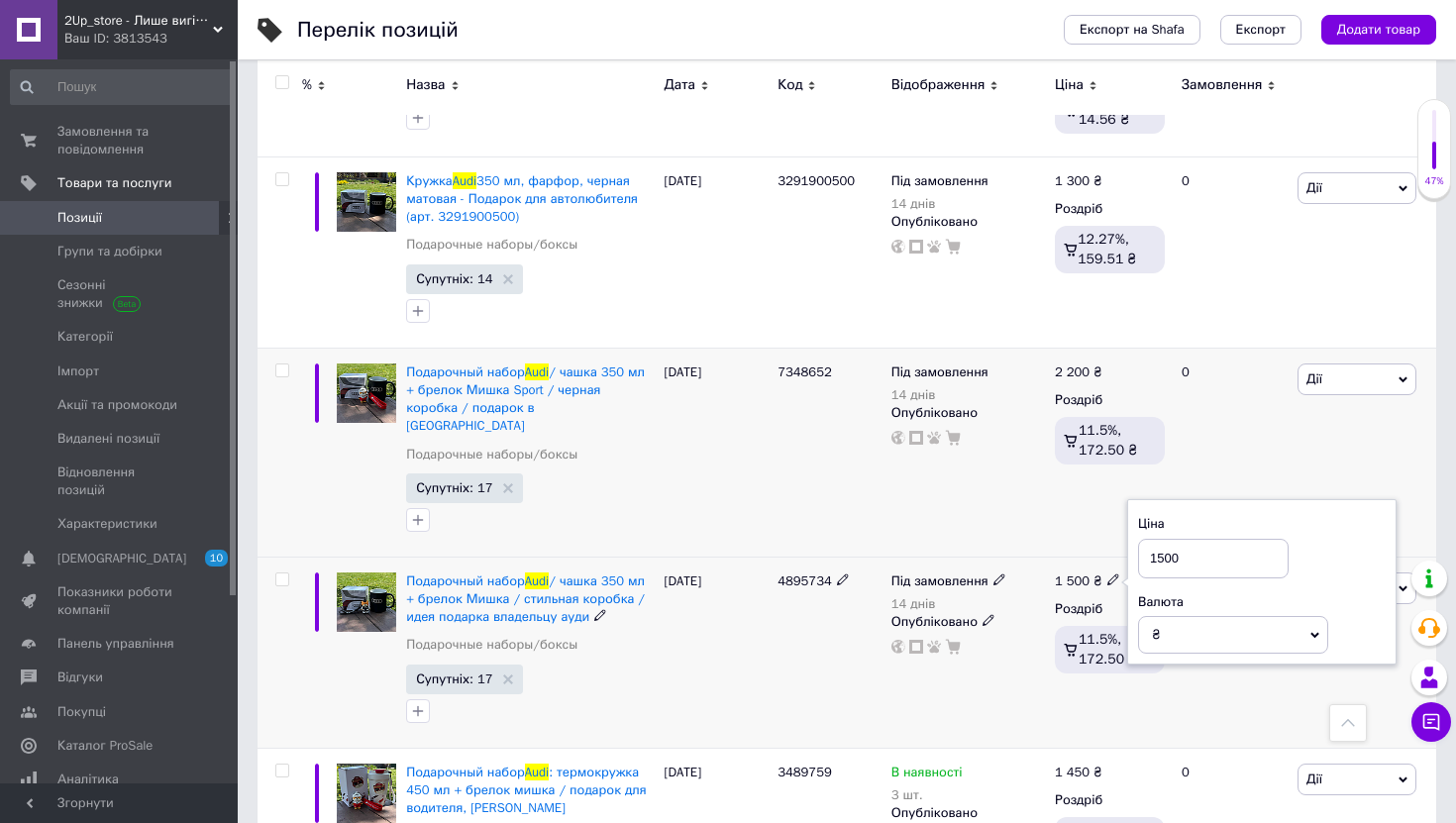 click on "1500" at bounding box center [1213, 559] 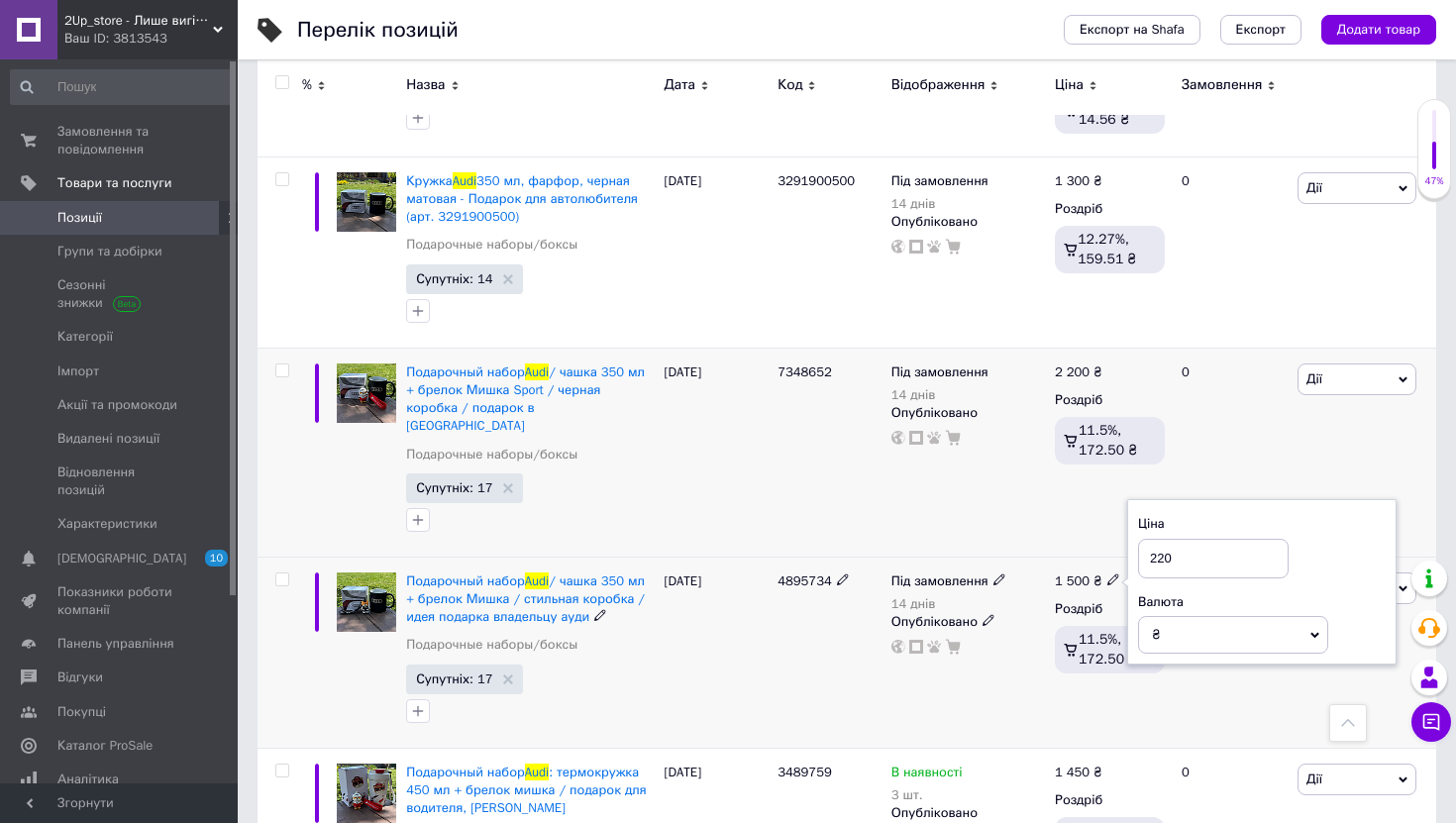 type on "2200" 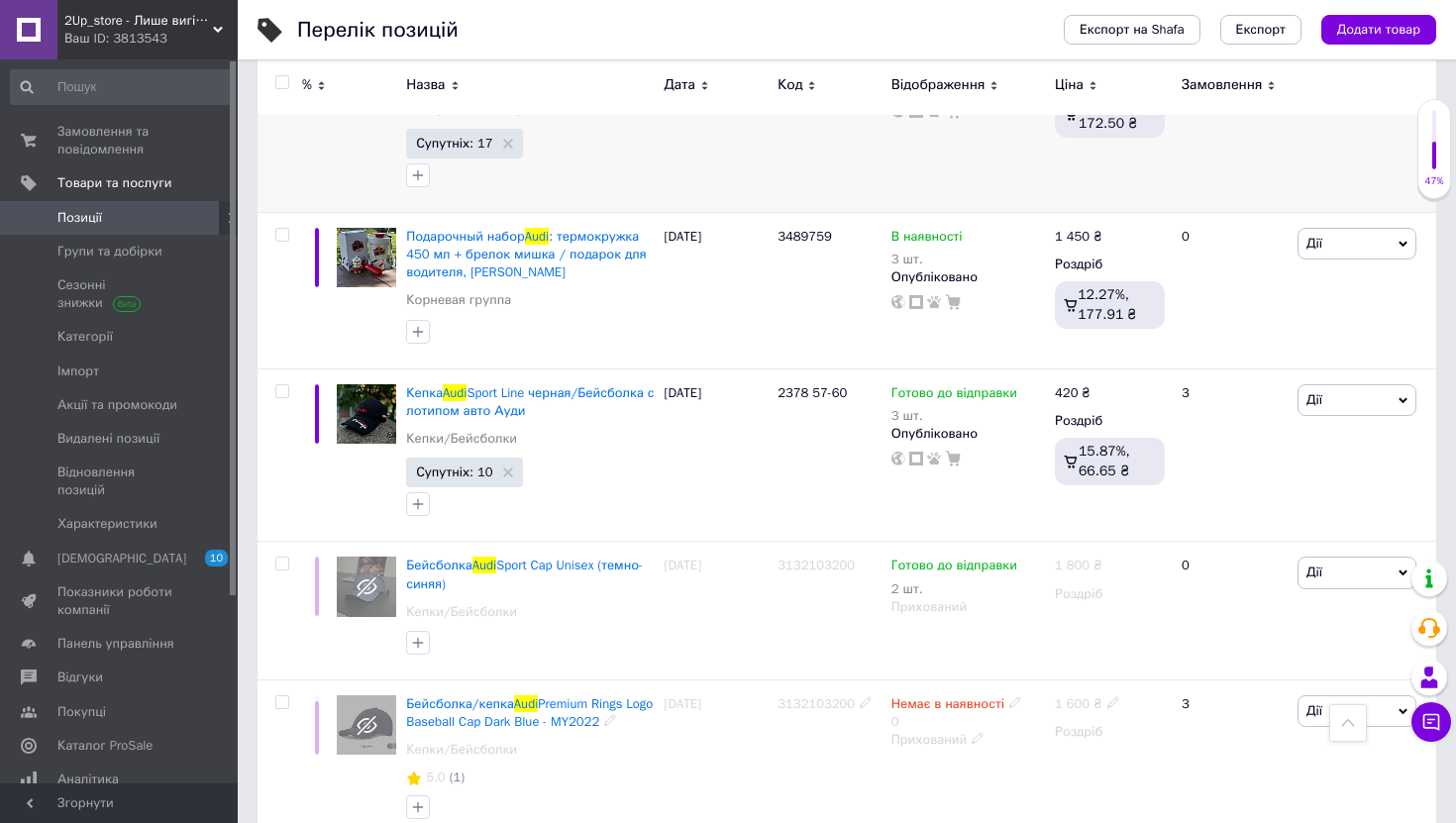scroll, scrollTop: 1474, scrollLeft: 0, axis: vertical 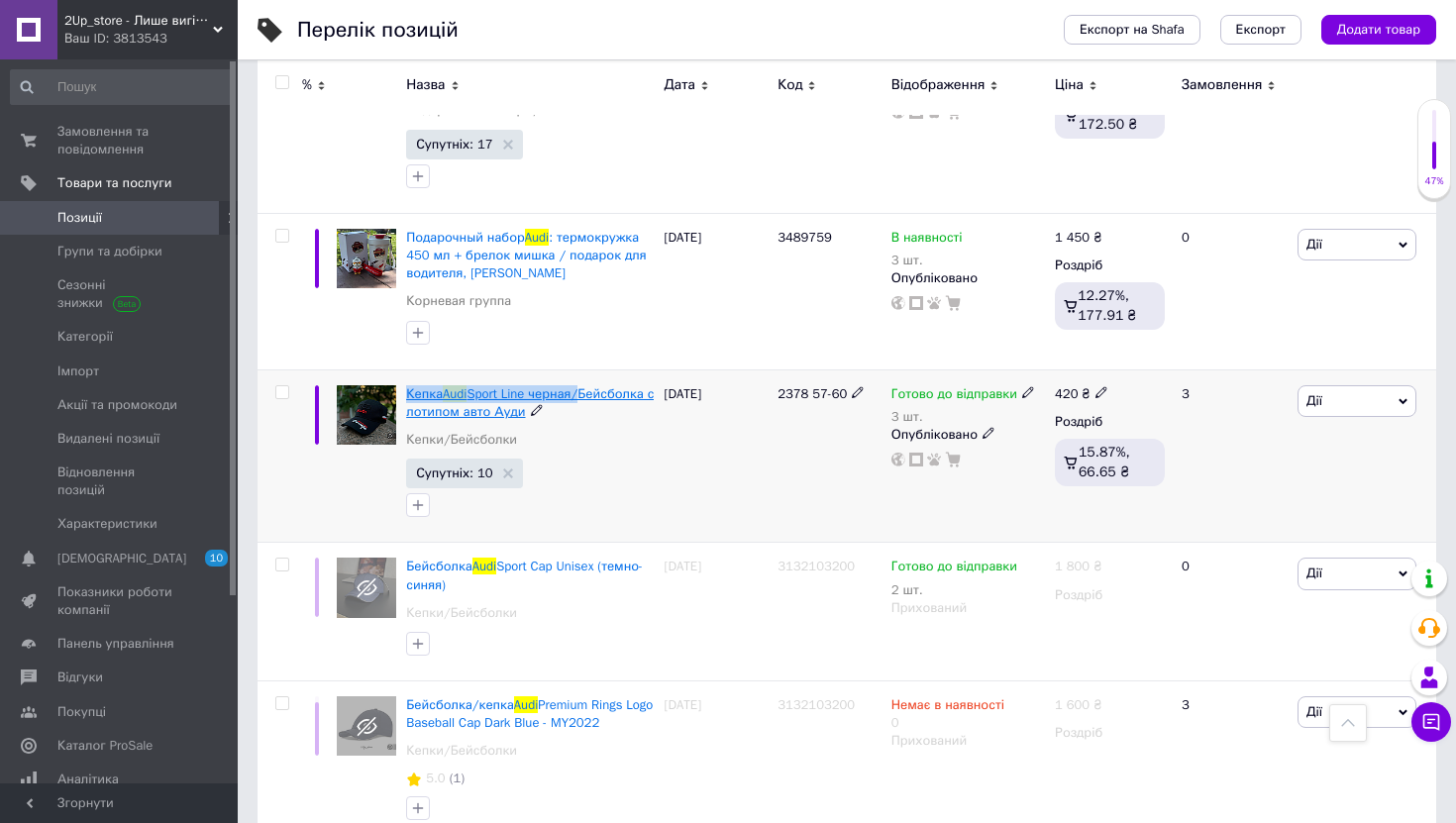 drag, startPoint x: 401, startPoint y: 386, endPoint x: 585, endPoint y: 383, distance: 184.02445 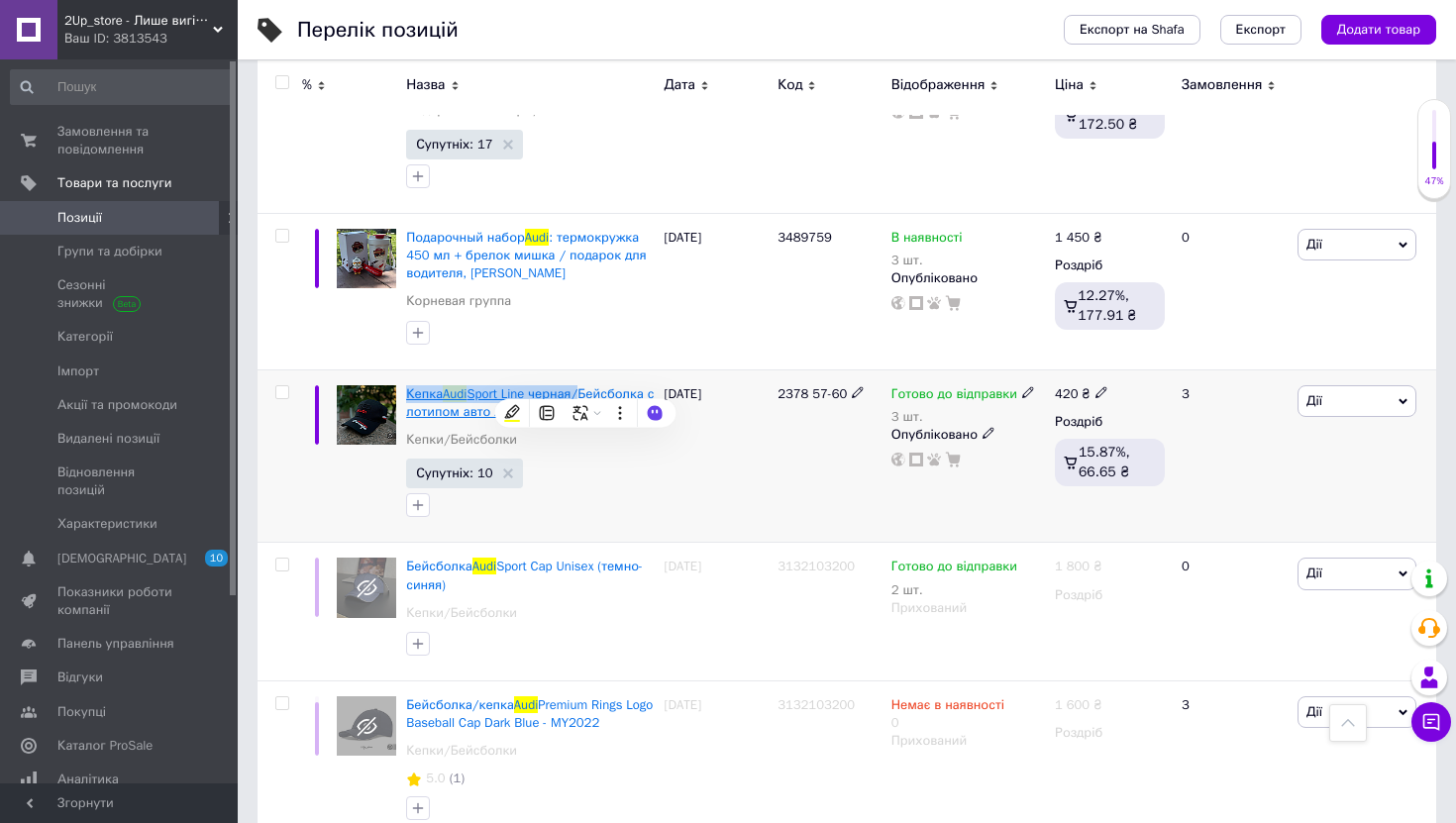 copy on "Кепка  Audi  Sport Line черная" 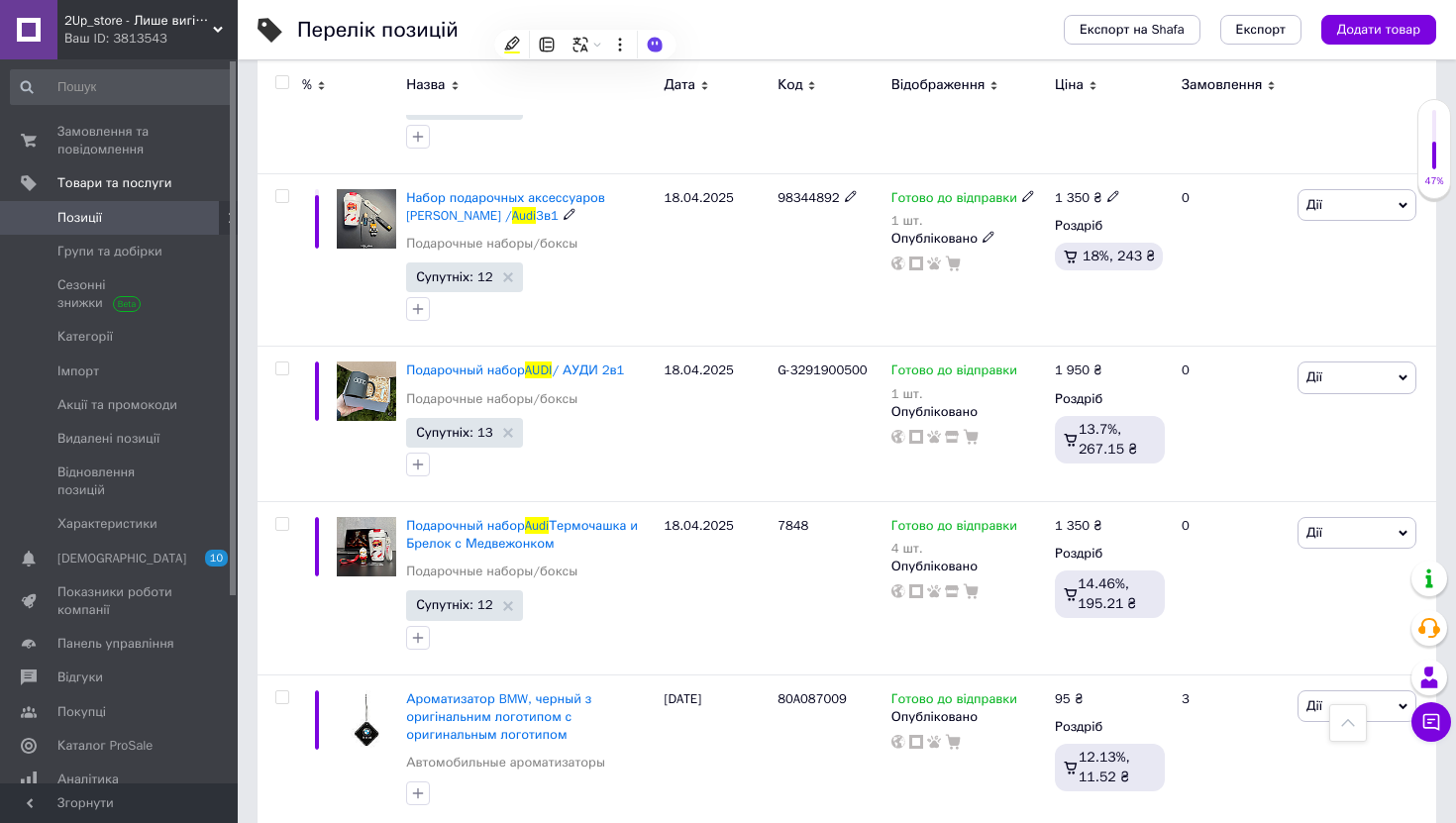 scroll, scrollTop: 2608, scrollLeft: 0, axis: vertical 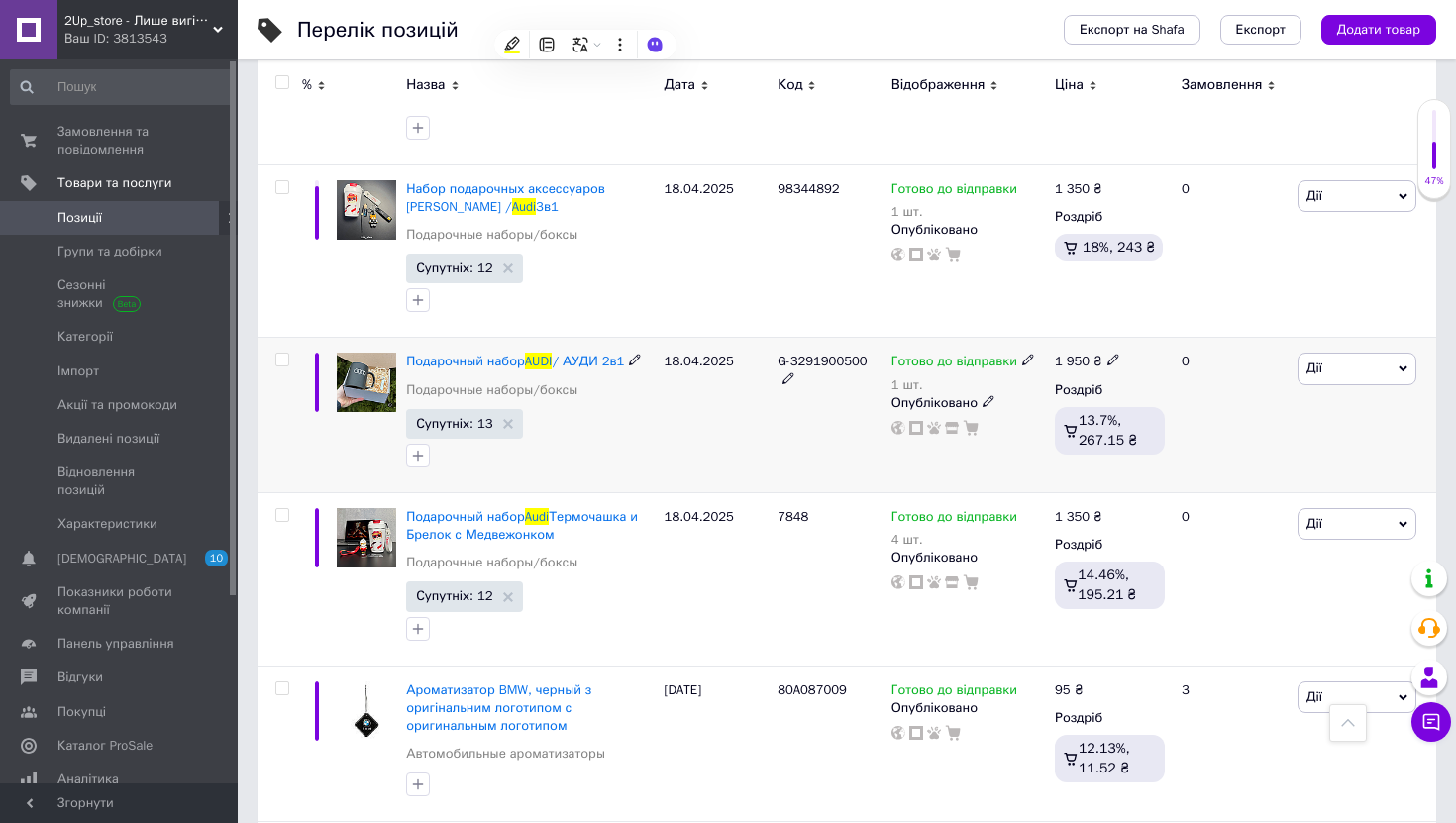 click 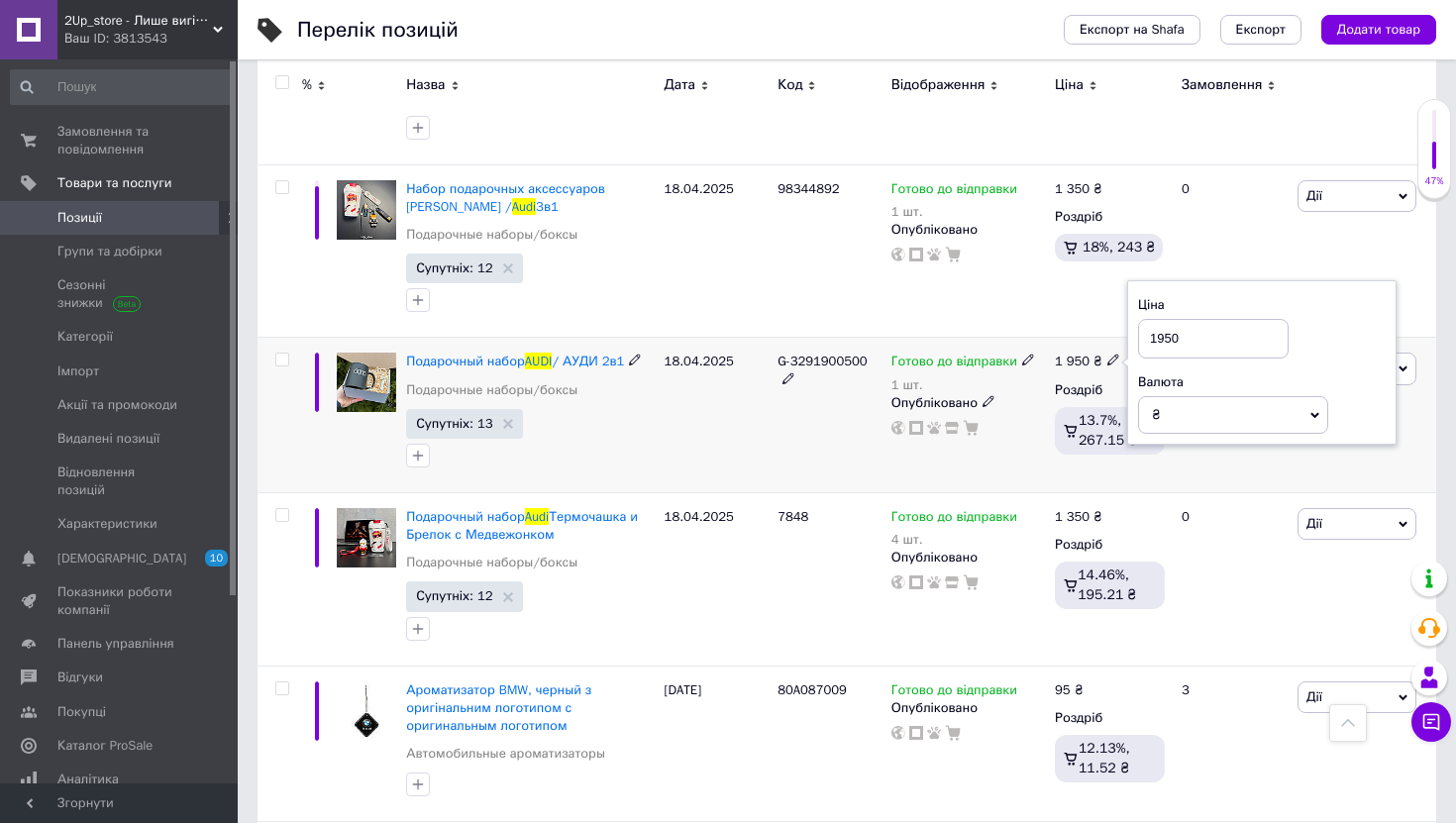 click on "1950" at bounding box center (1213, 339) 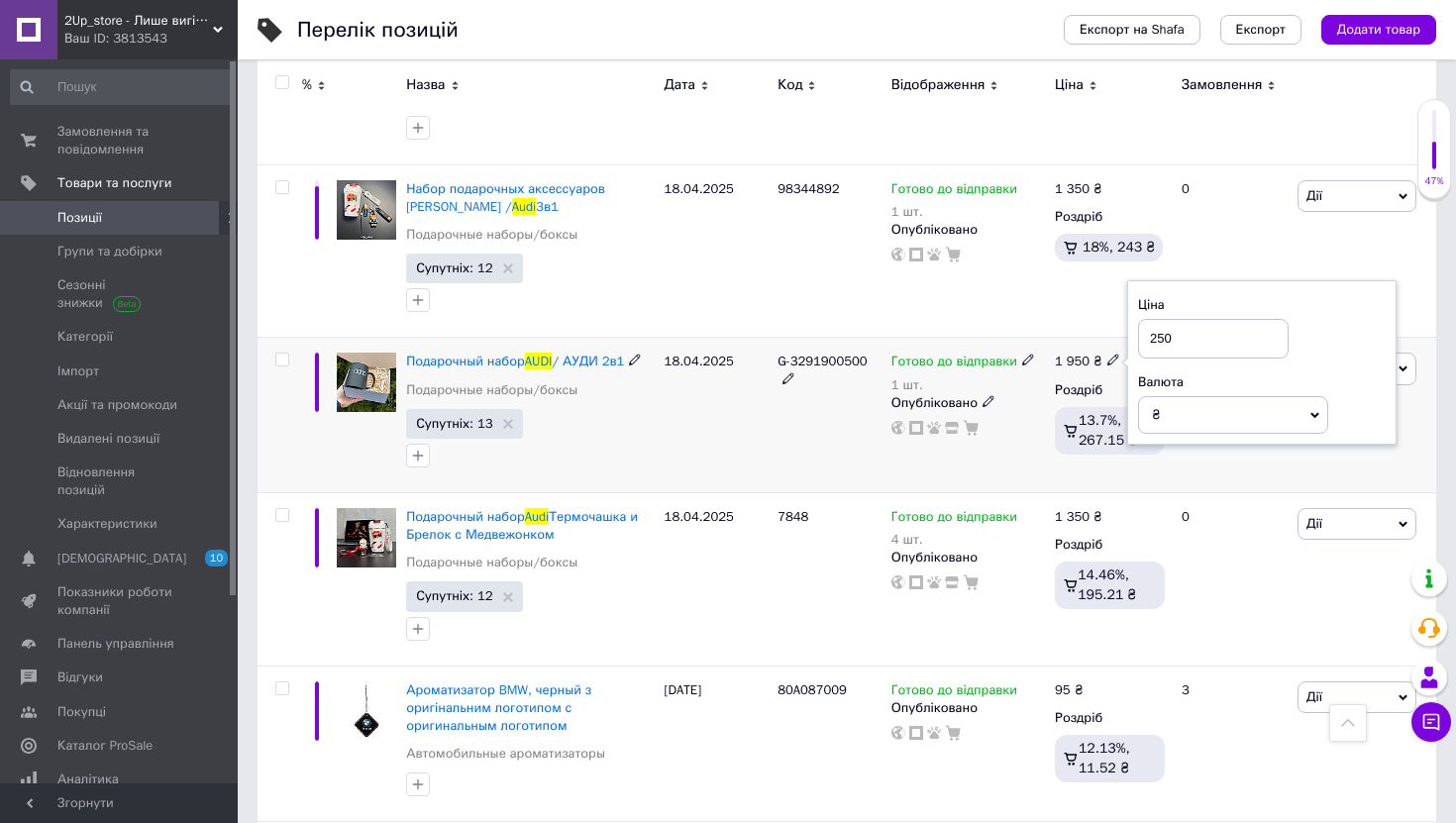 type on "2500" 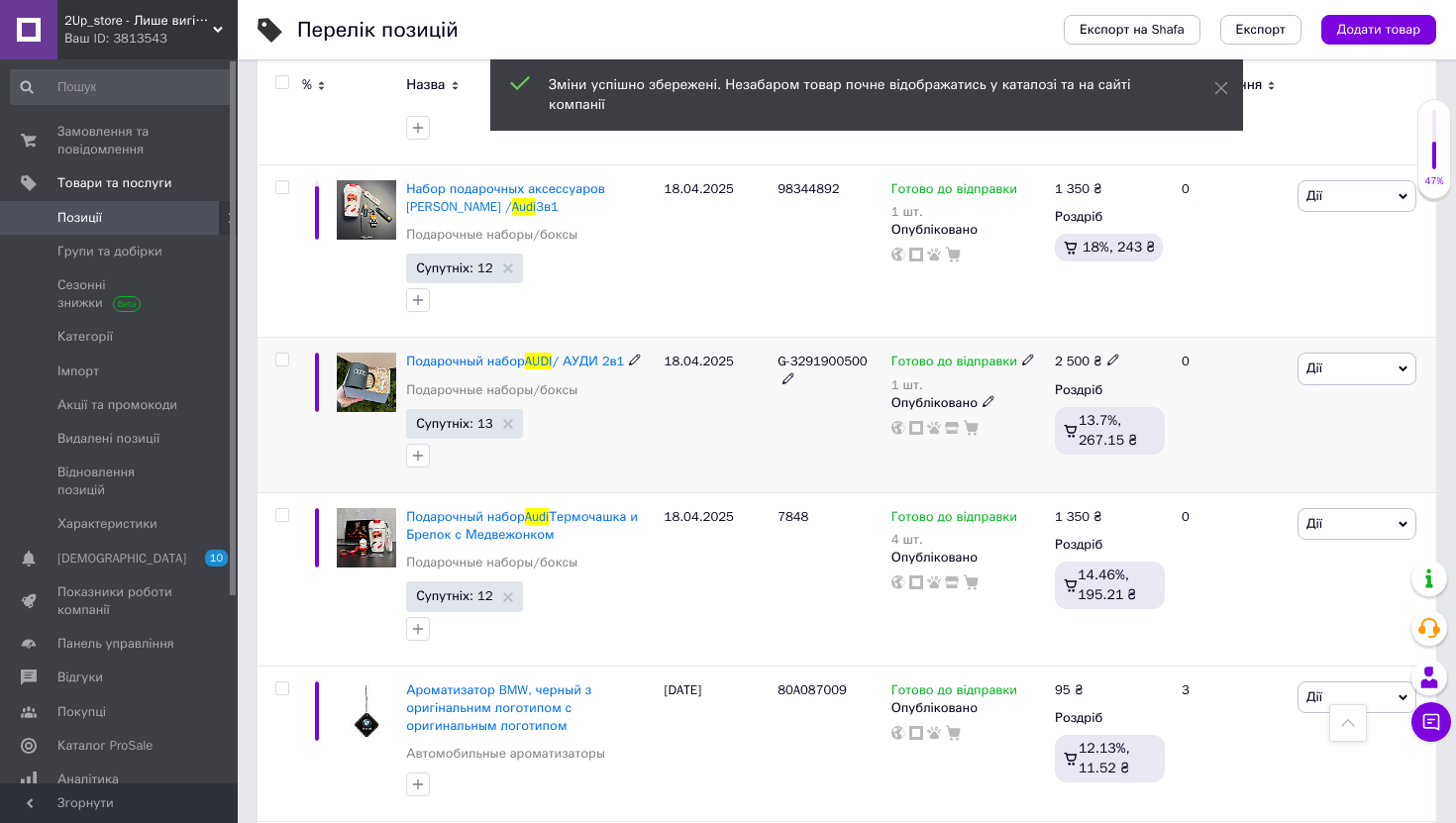 click at bounding box center [1028, 359] 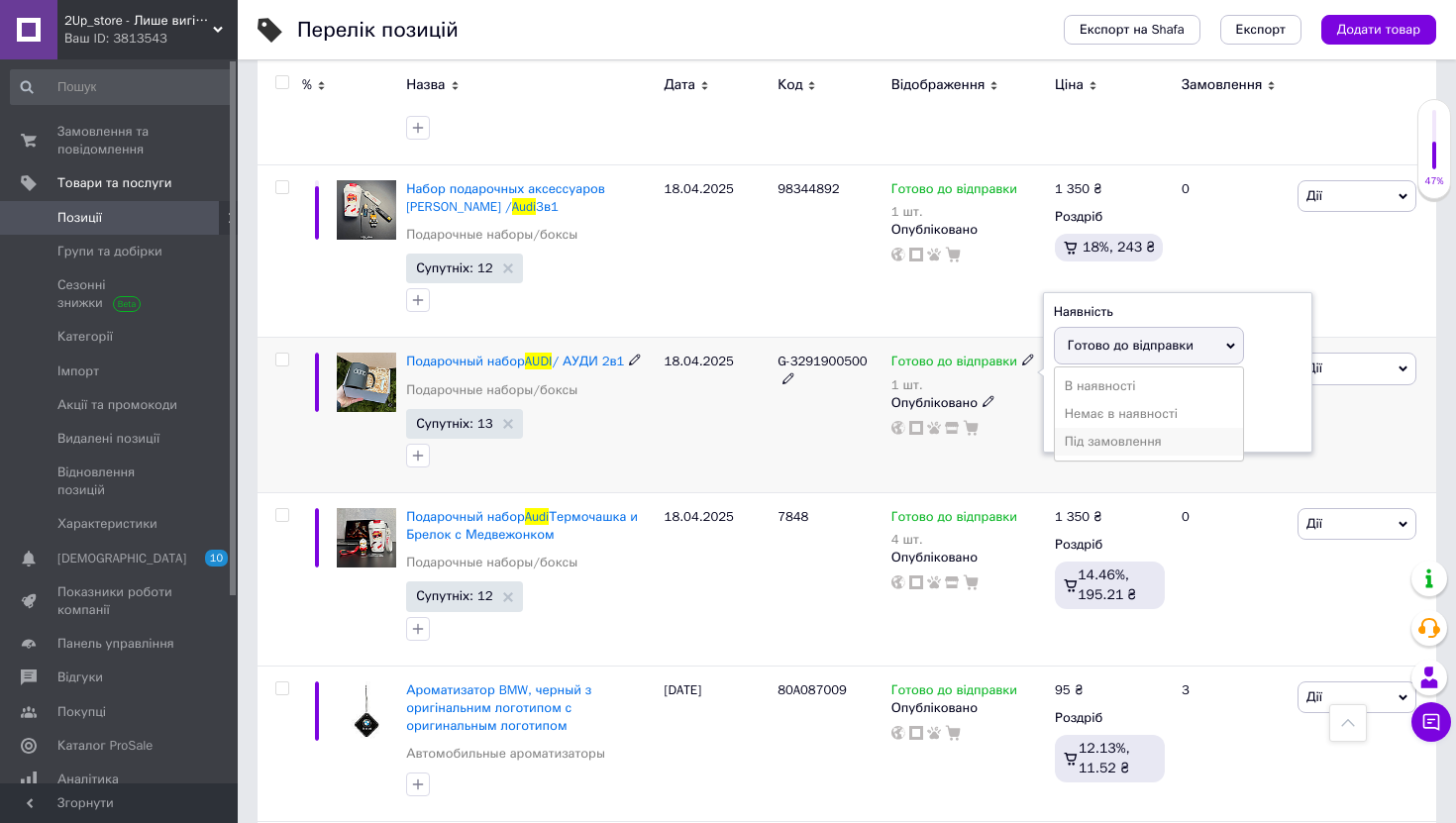 click on "Під замовлення" at bounding box center (1149, 442) 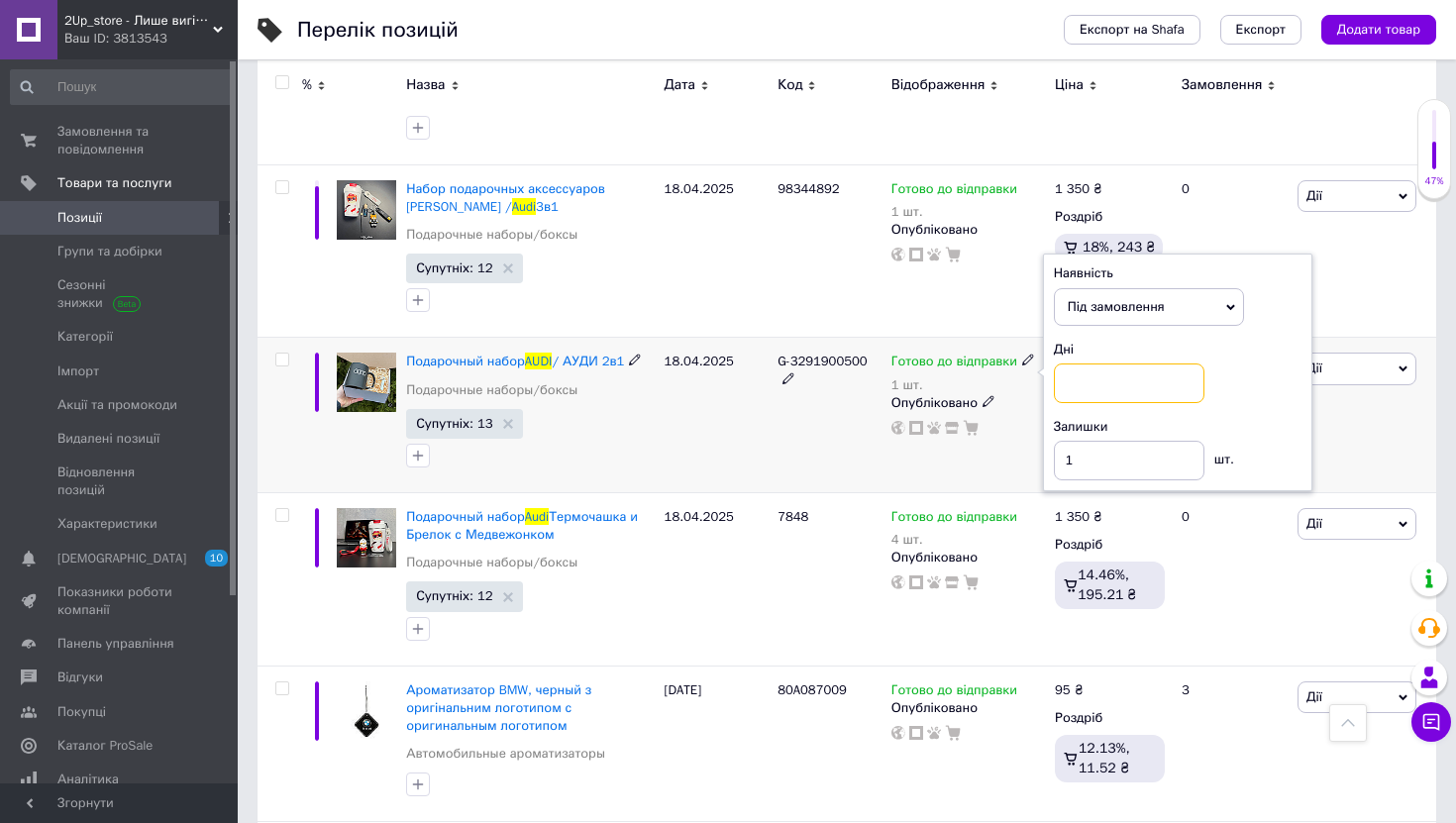 click at bounding box center [1129, 383] 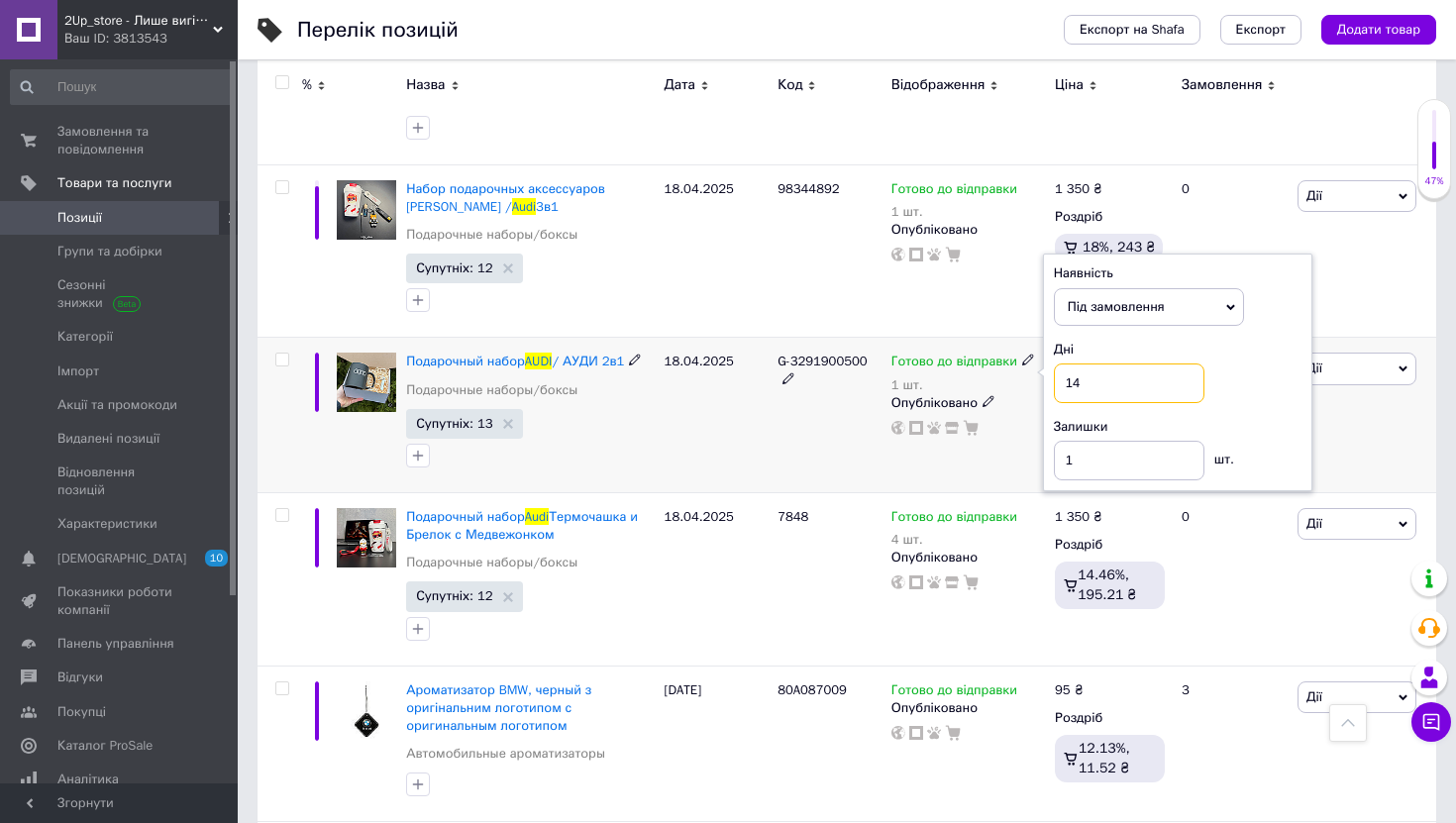 type on "14" 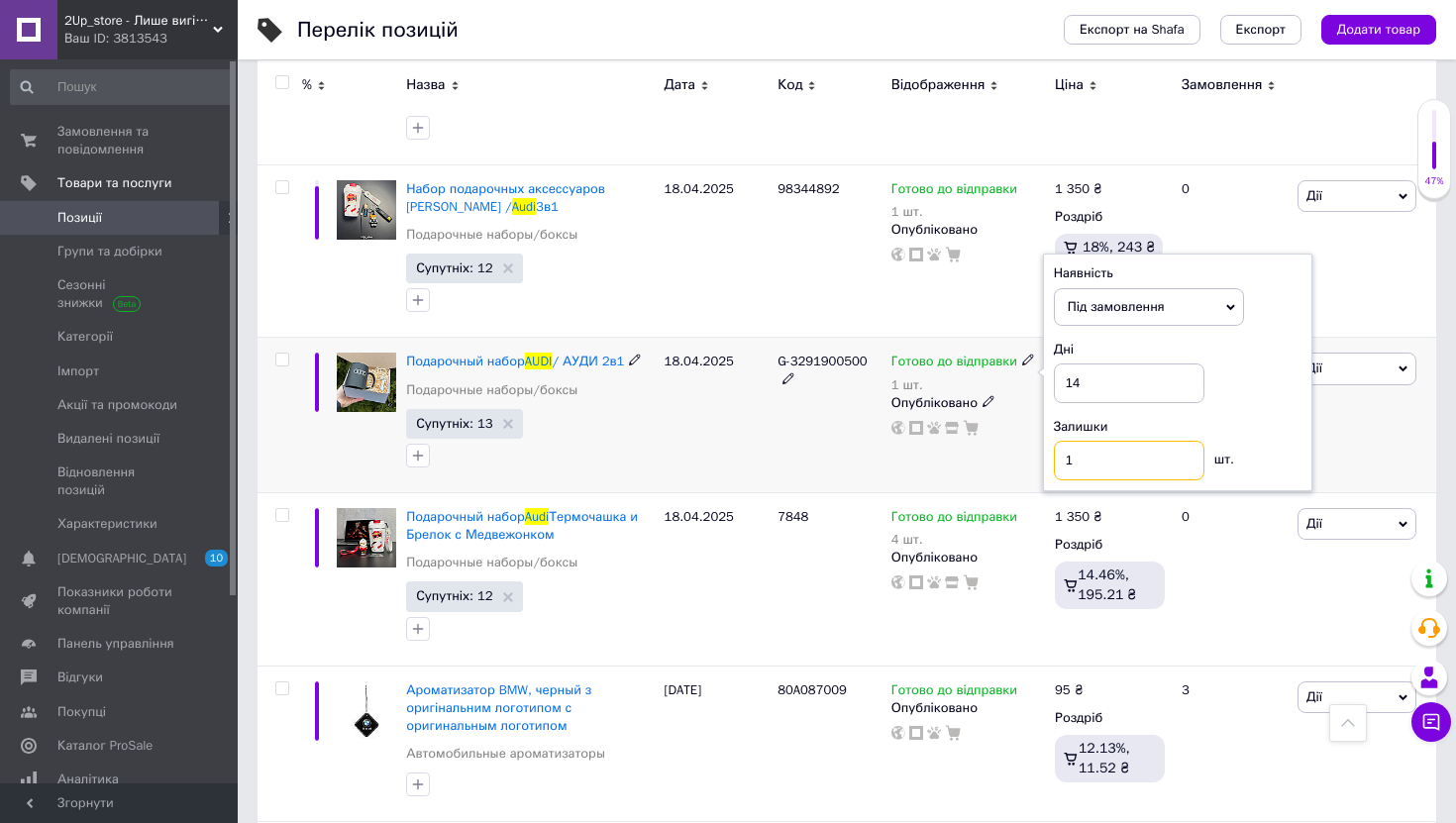 click on "1" at bounding box center [1129, 461] 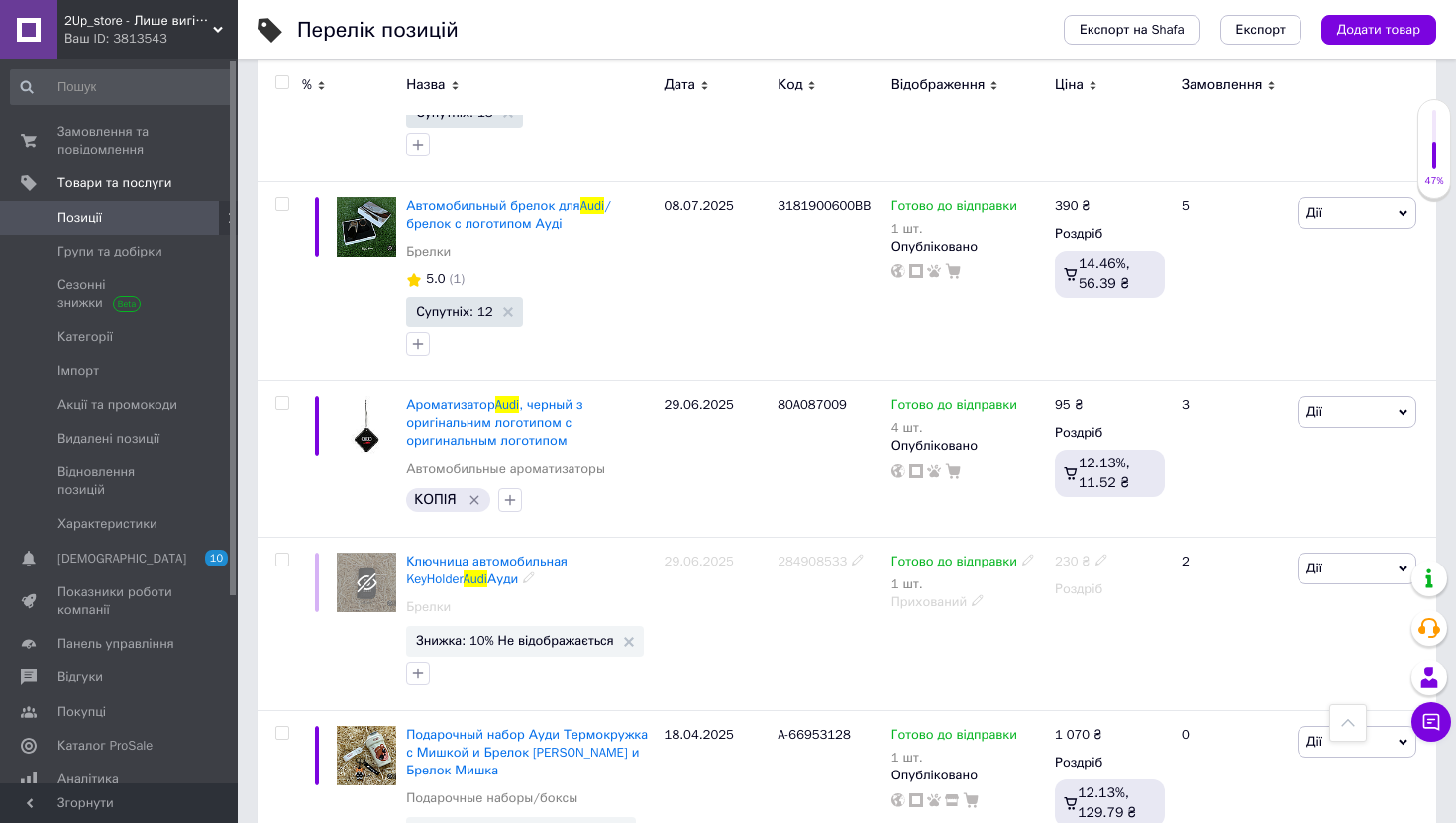 scroll, scrollTop: 4794, scrollLeft: 0, axis: vertical 